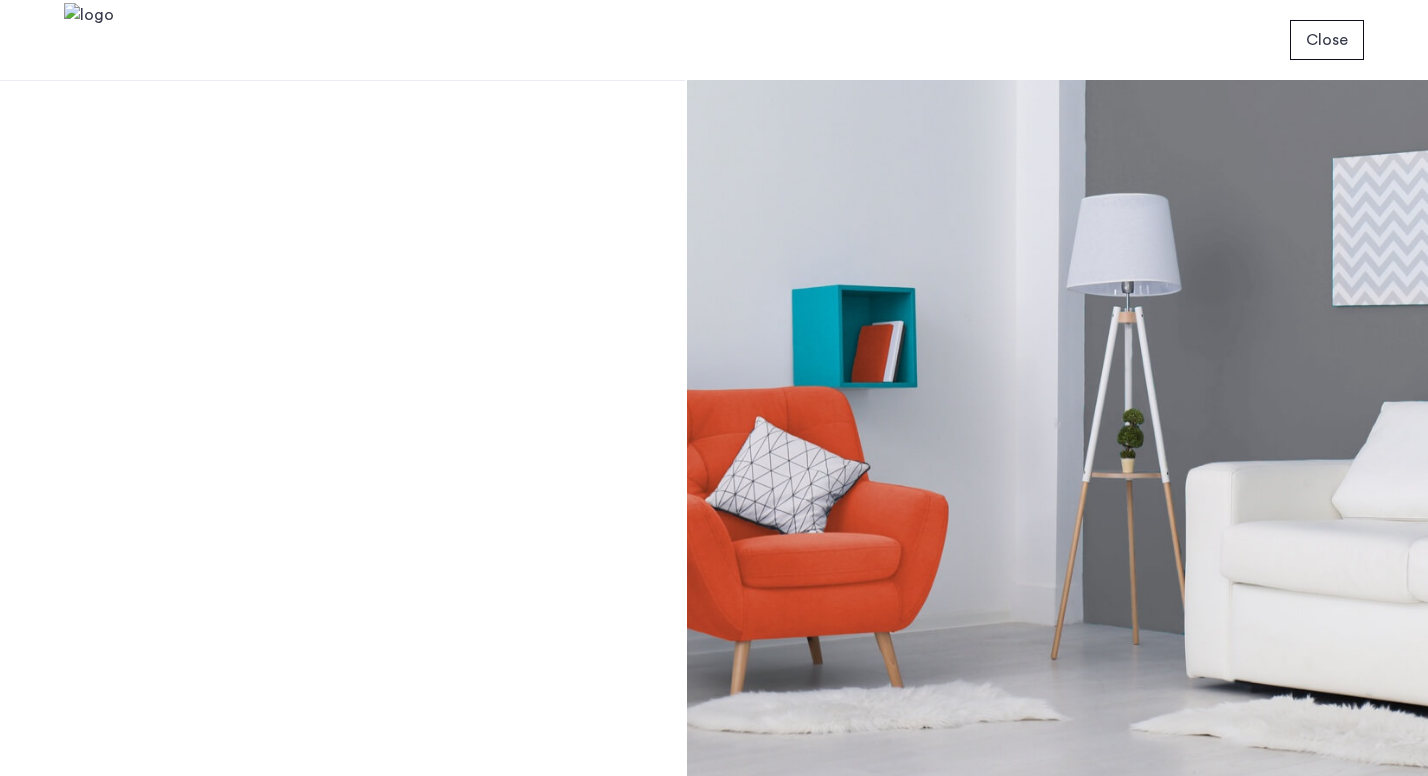 scroll, scrollTop: 0, scrollLeft: 0, axis: both 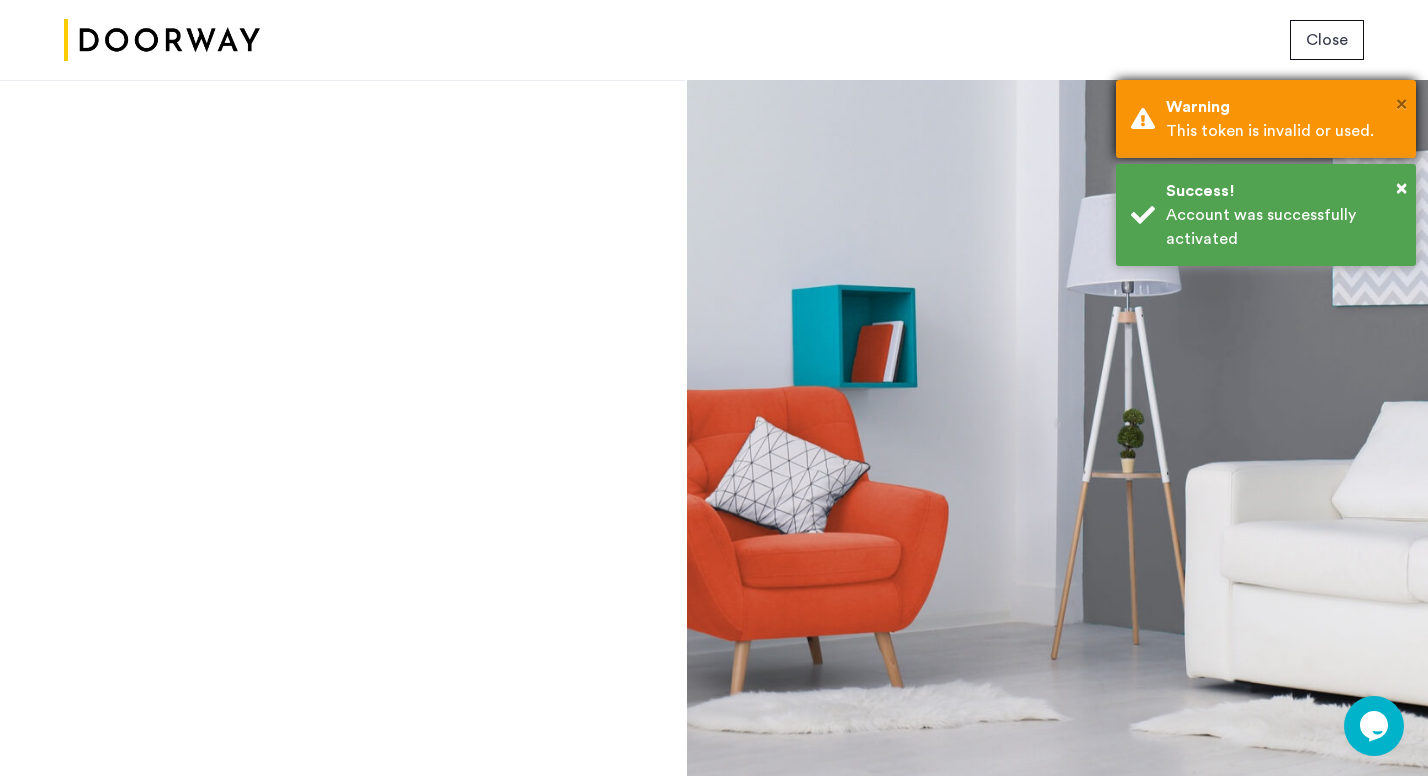 click on "×" at bounding box center [1401, 104] 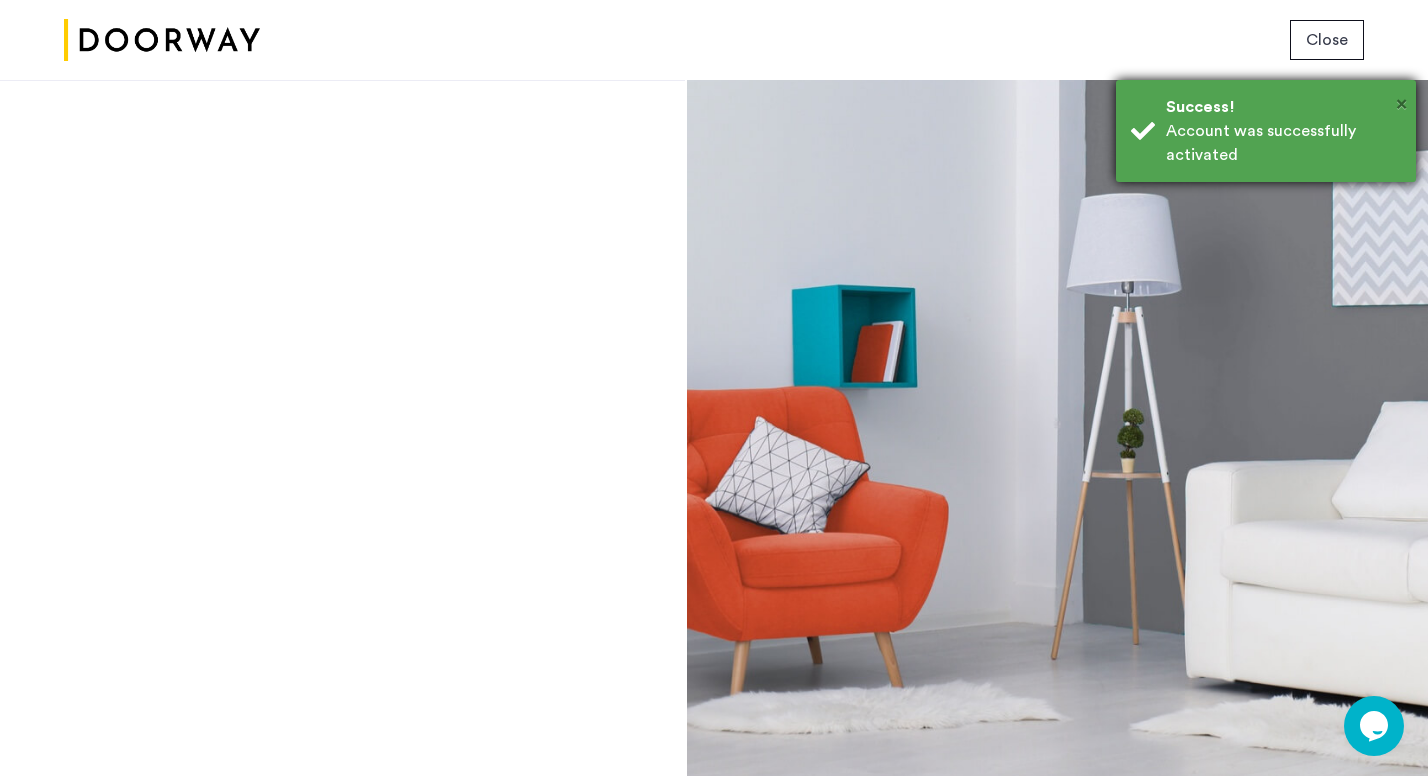 click on "×" at bounding box center (1401, 104) 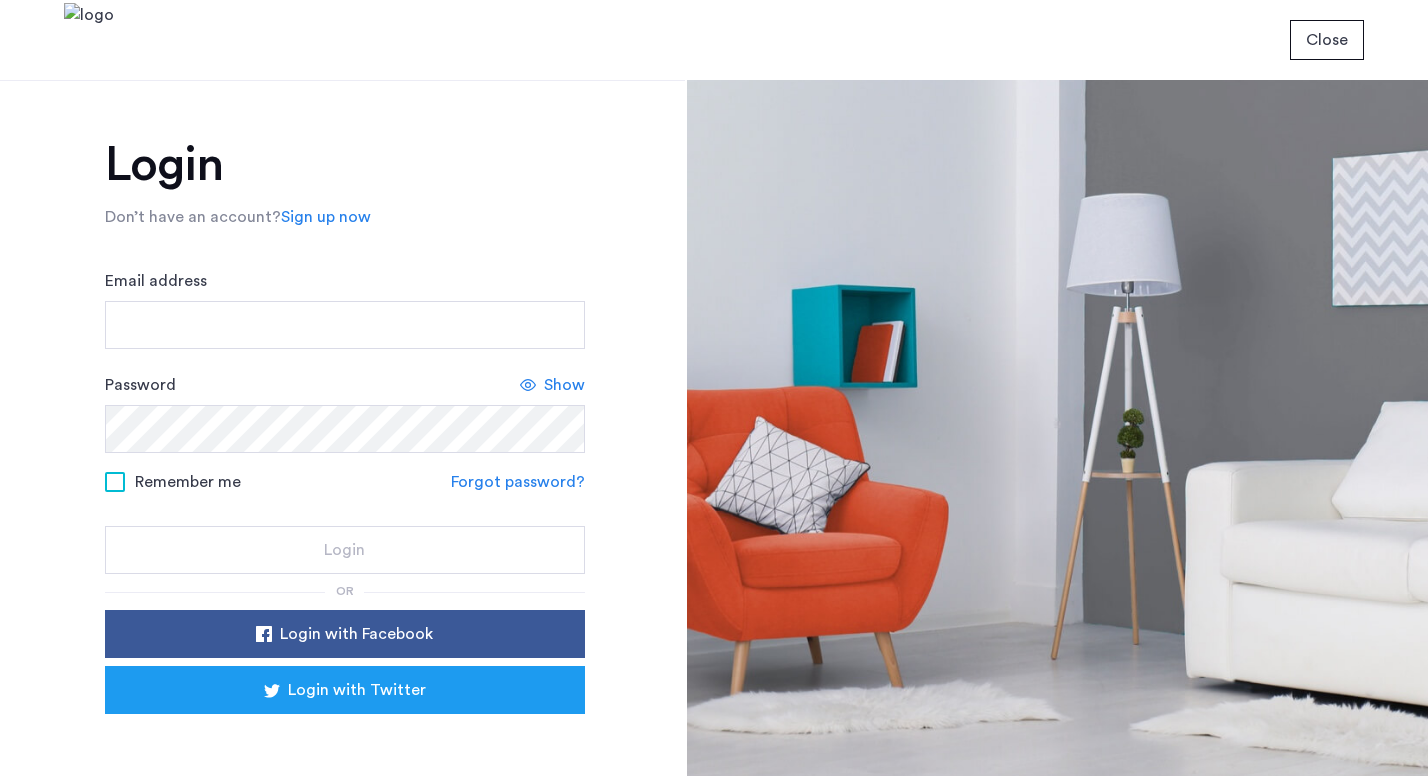 scroll, scrollTop: 0, scrollLeft: 0, axis: both 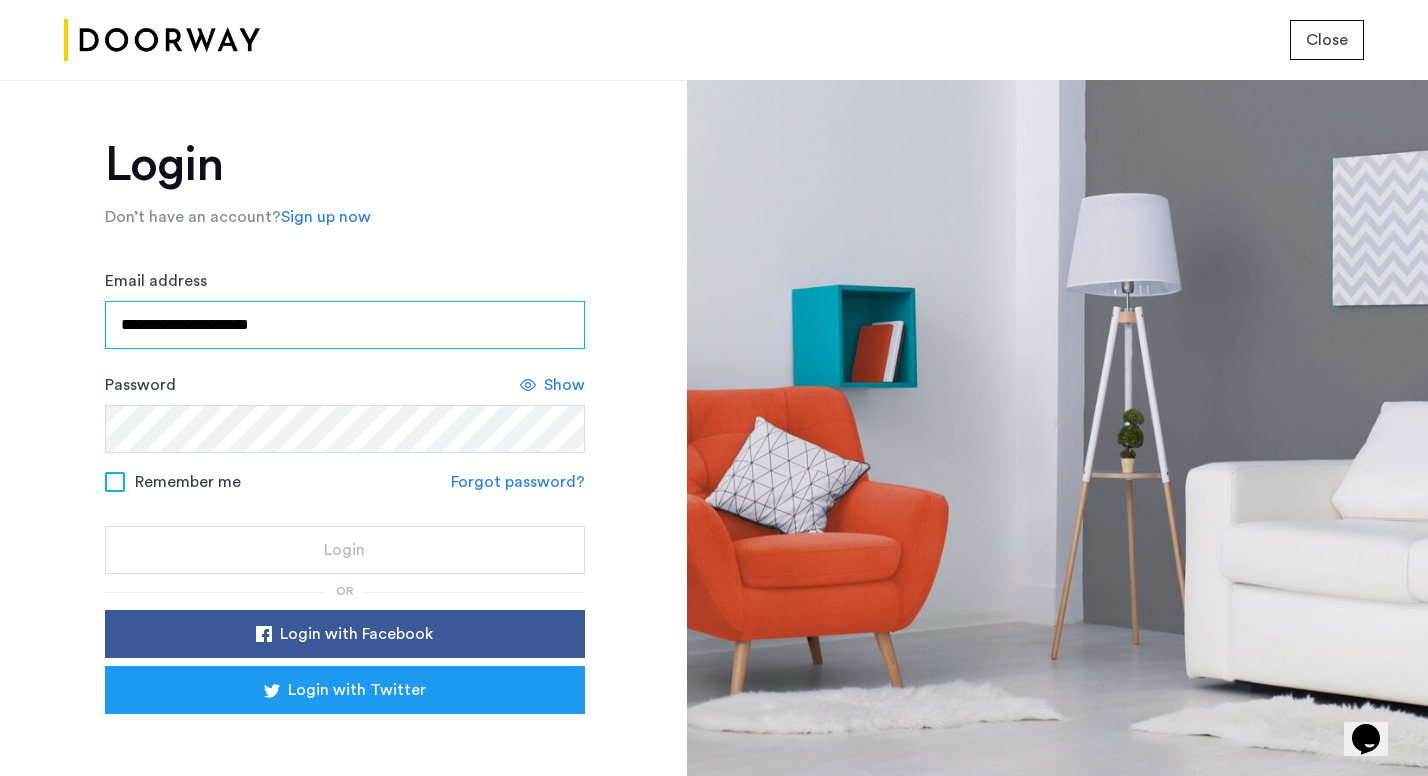 type on "**********" 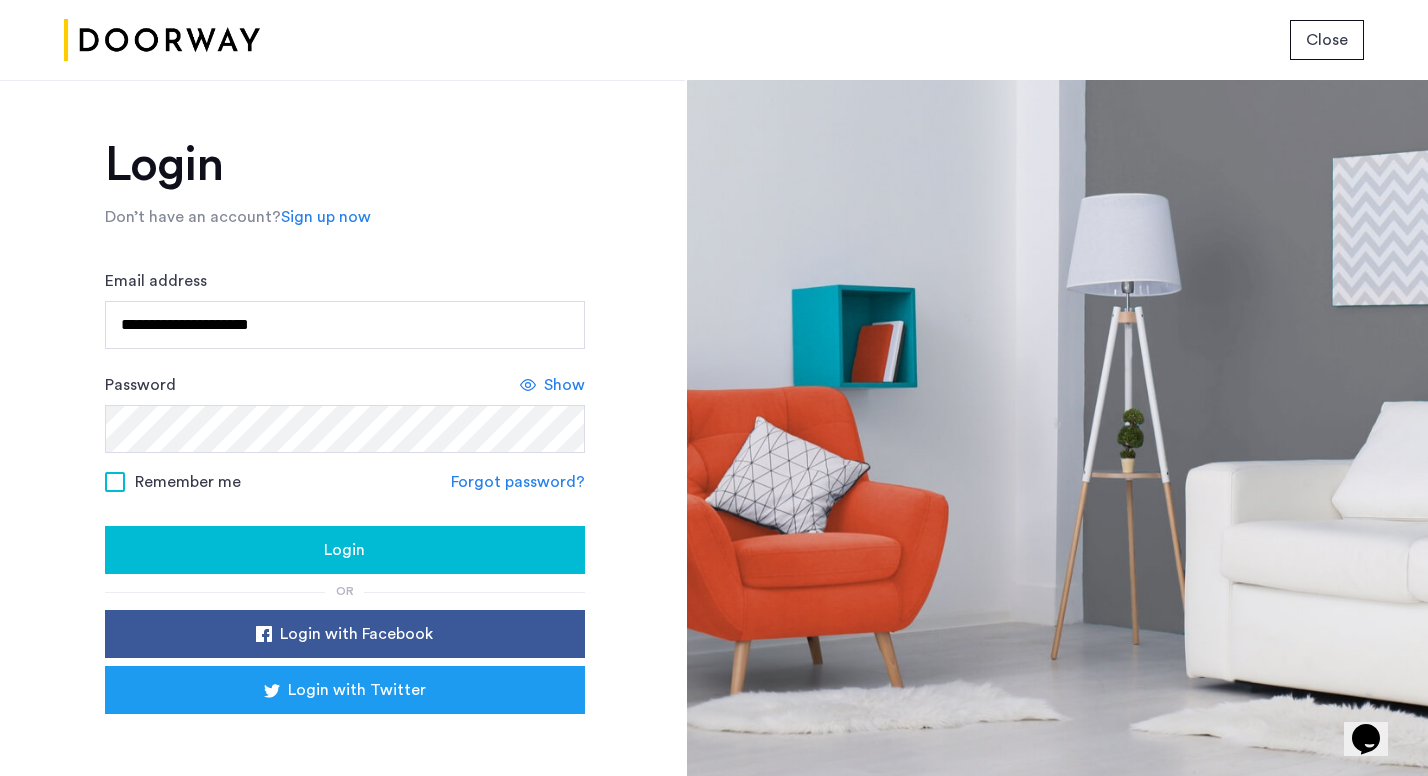 click on "Show" 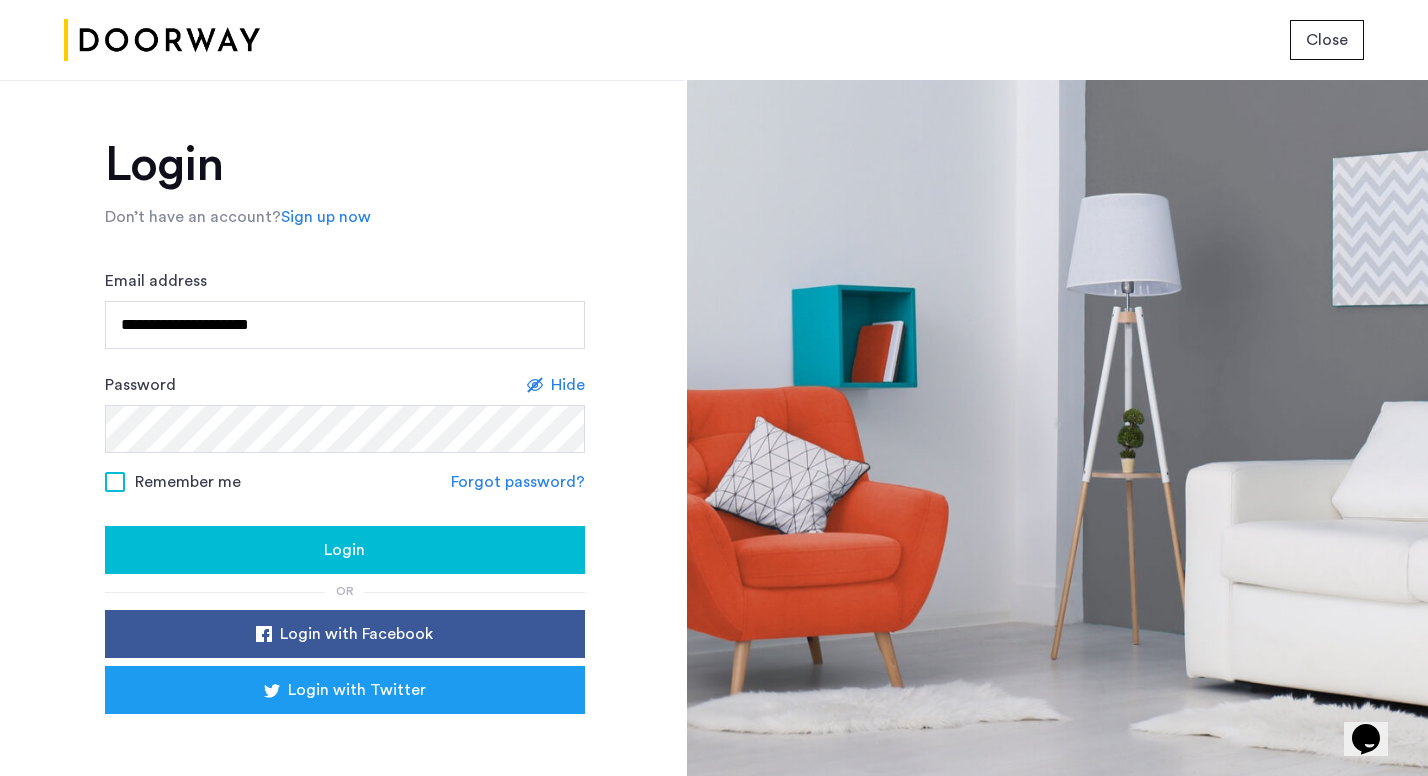 click on "Login" 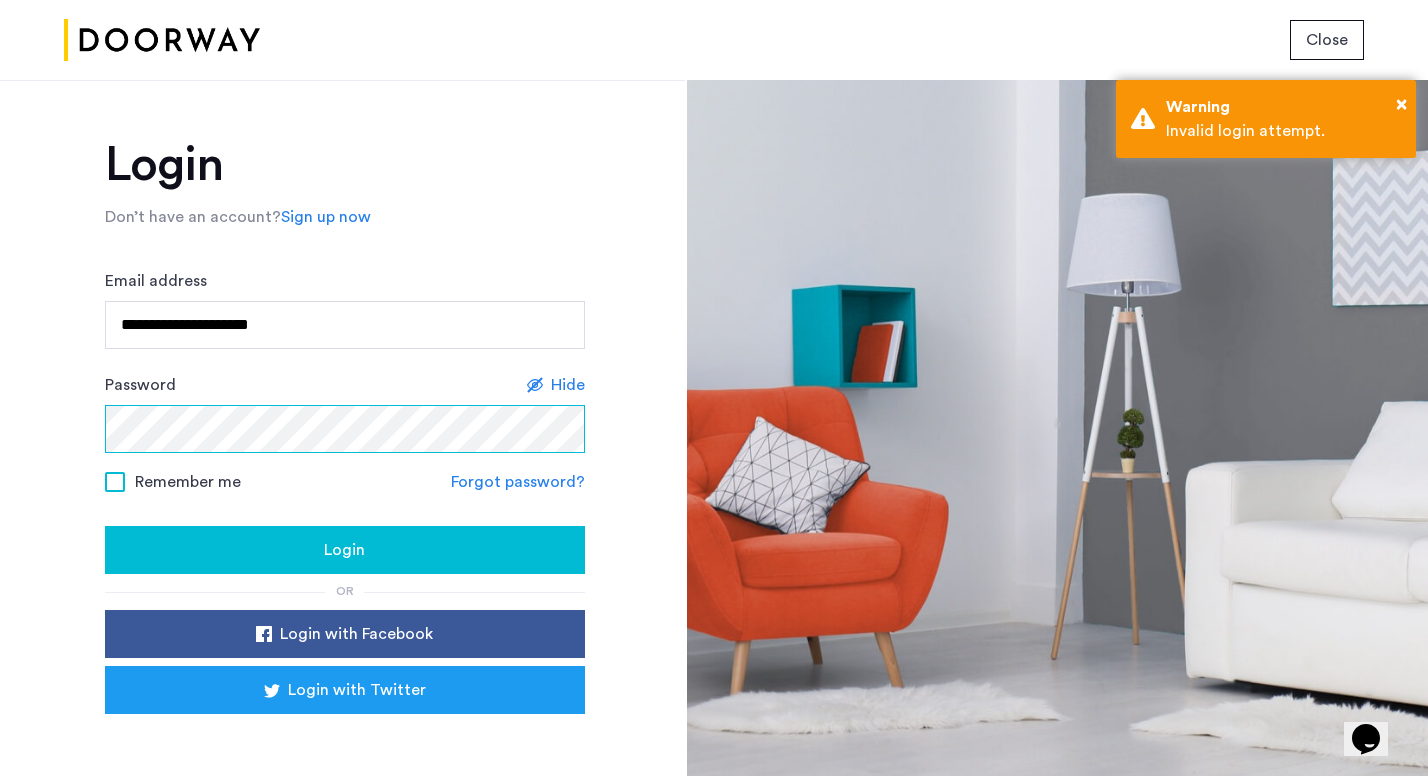 click on "**********" 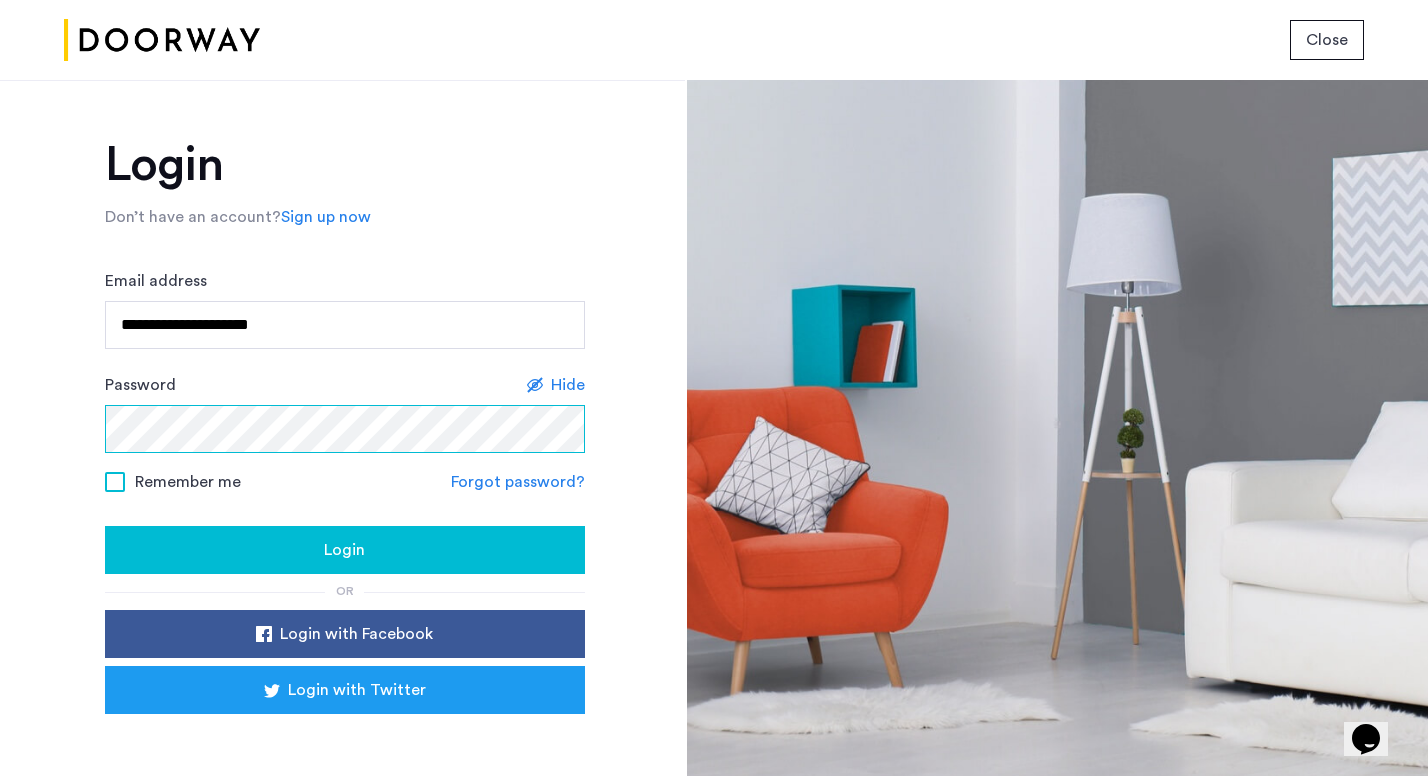 click on "Login" 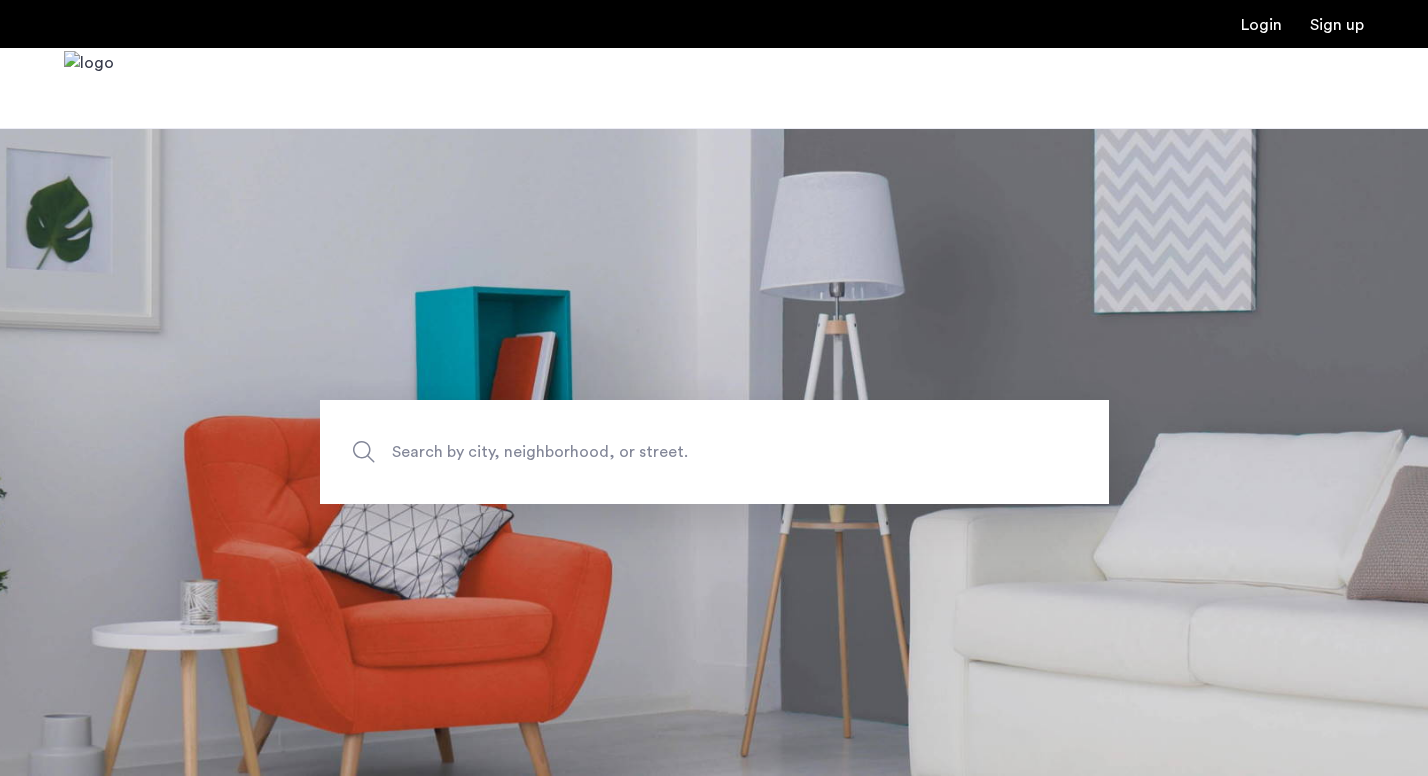 scroll, scrollTop: 0, scrollLeft: 0, axis: both 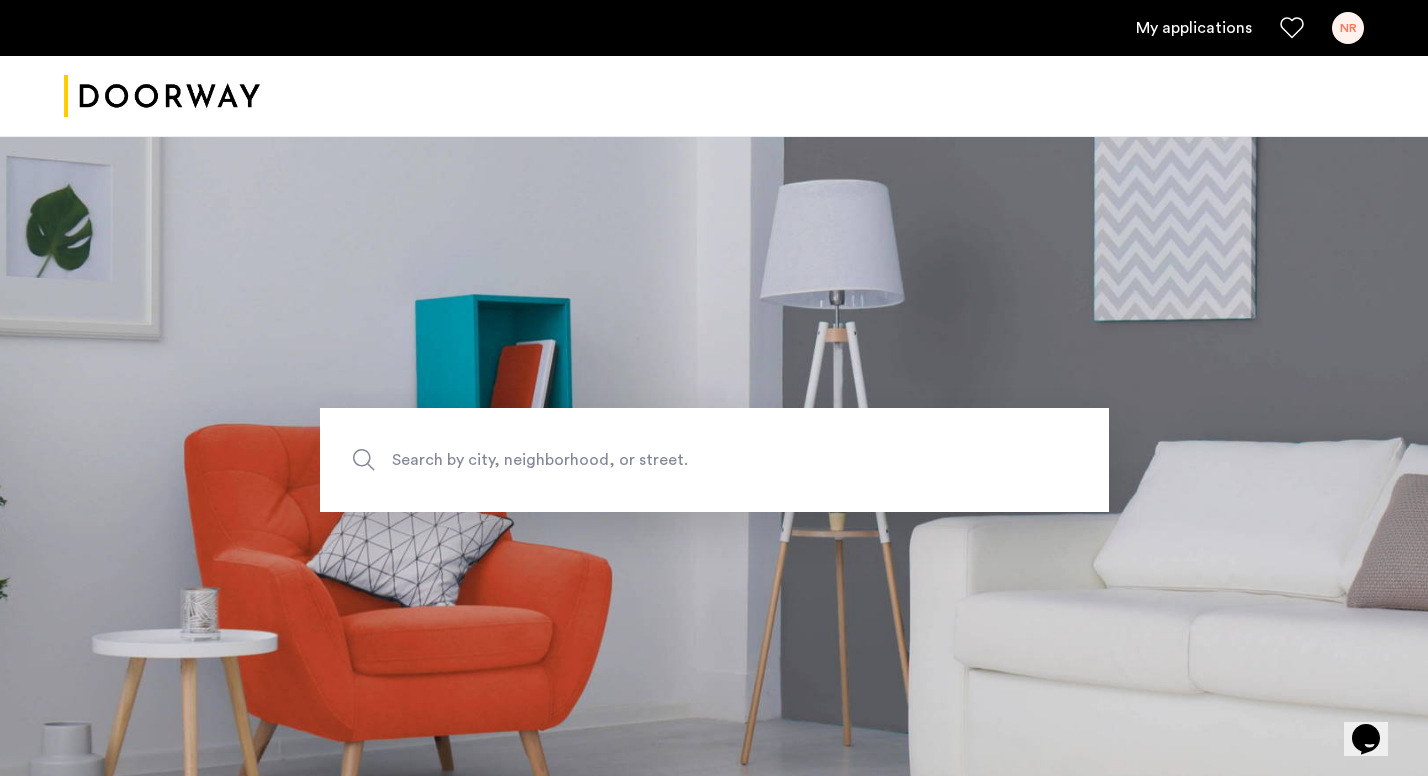 click on "My applications" at bounding box center (1194, 28) 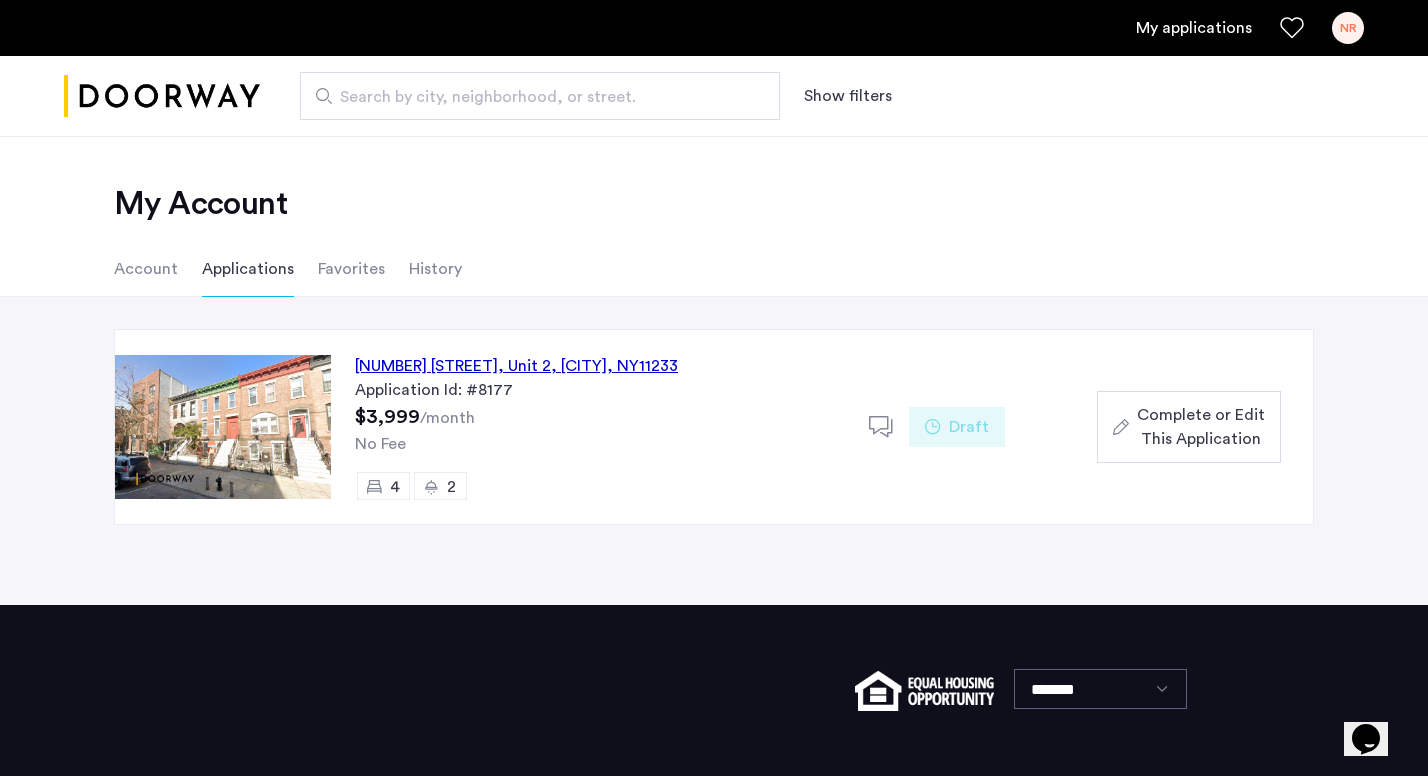click on "Application Id: #8177" 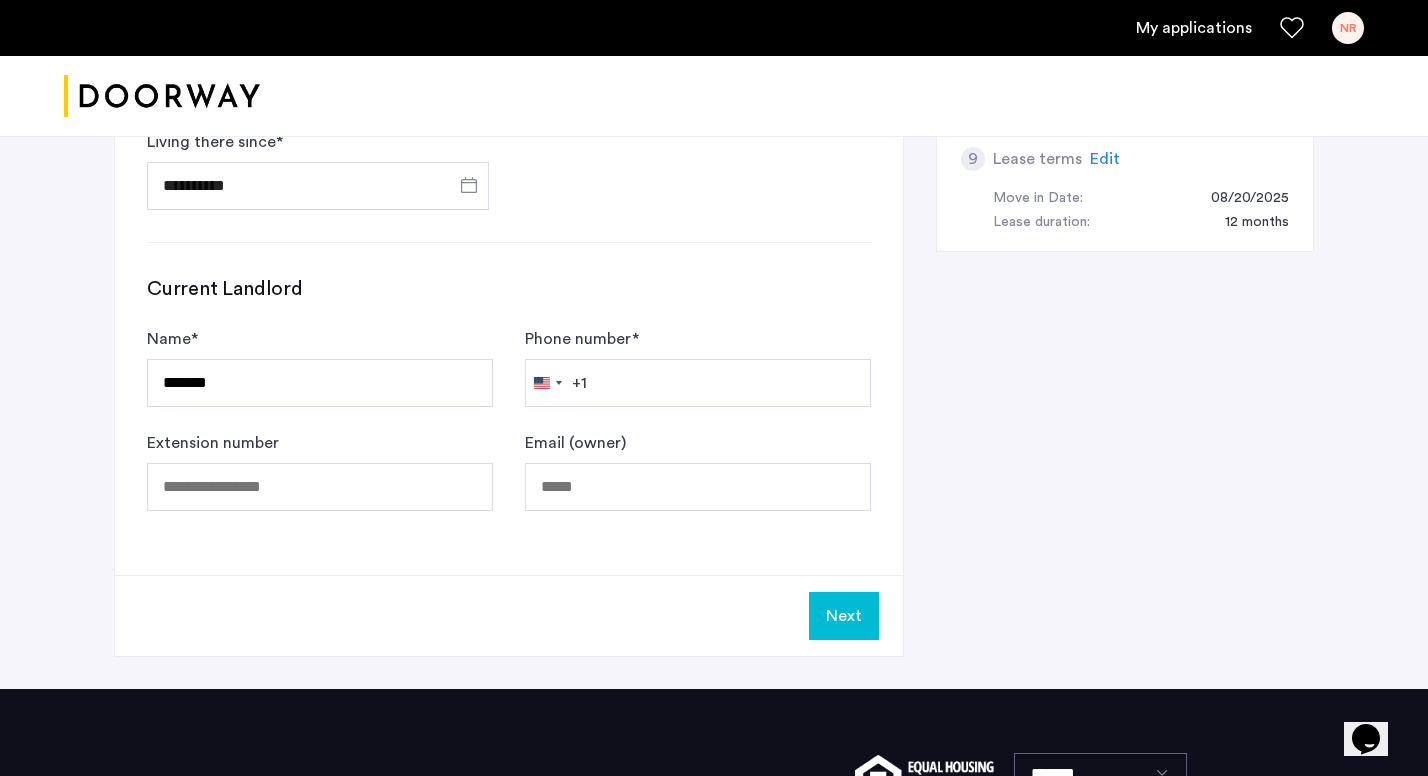 scroll, scrollTop: 1195, scrollLeft: 0, axis: vertical 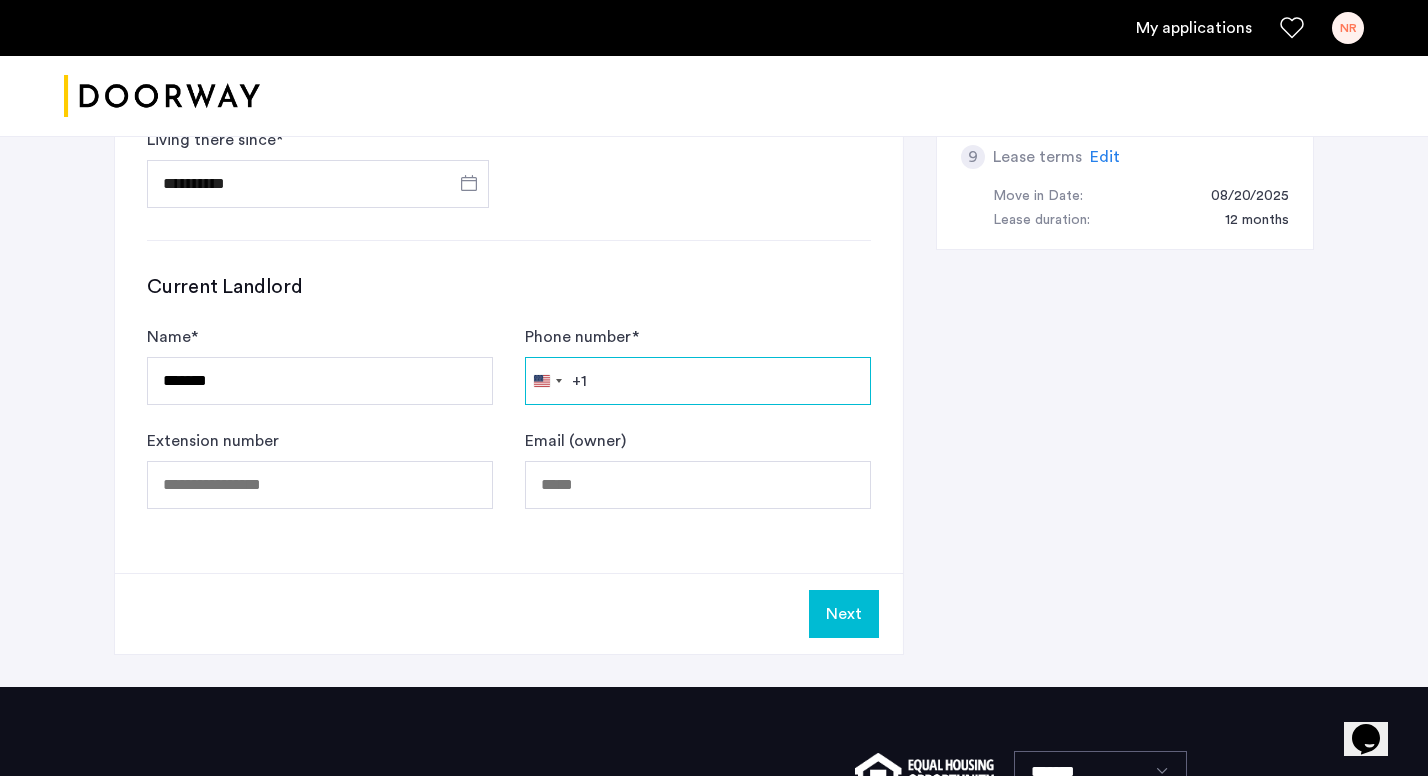 paste on "**********" 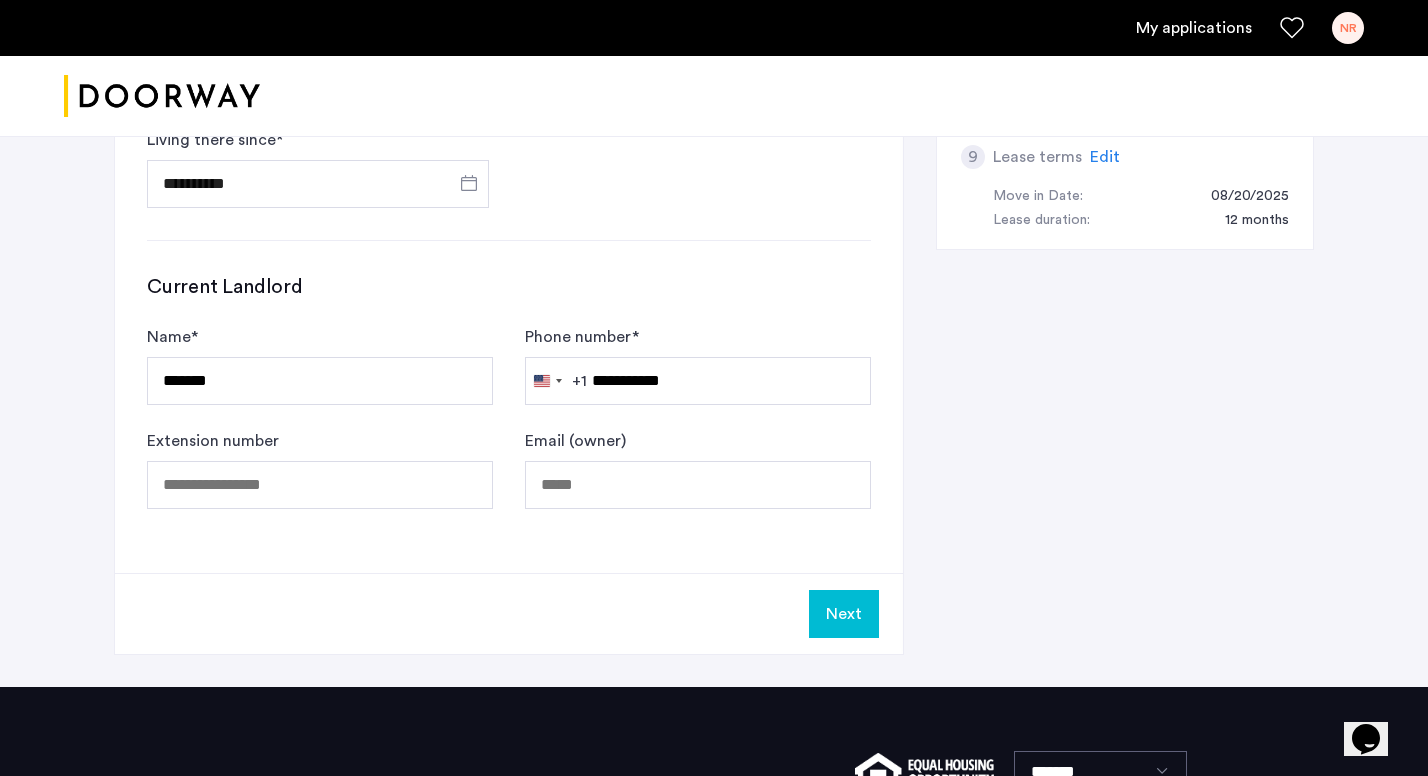 click on "Next" 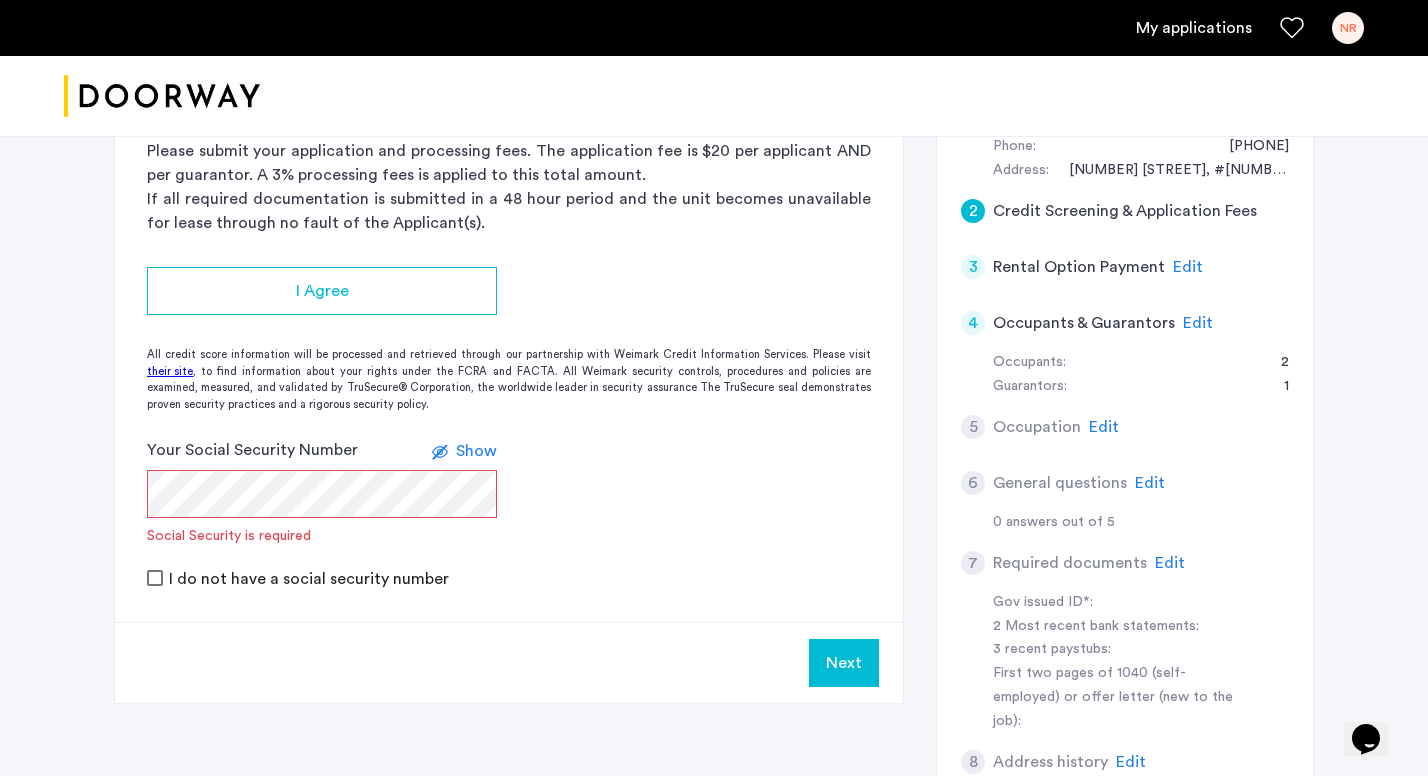 scroll, scrollTop: 373, scrollLeft: 0, axis: vertical 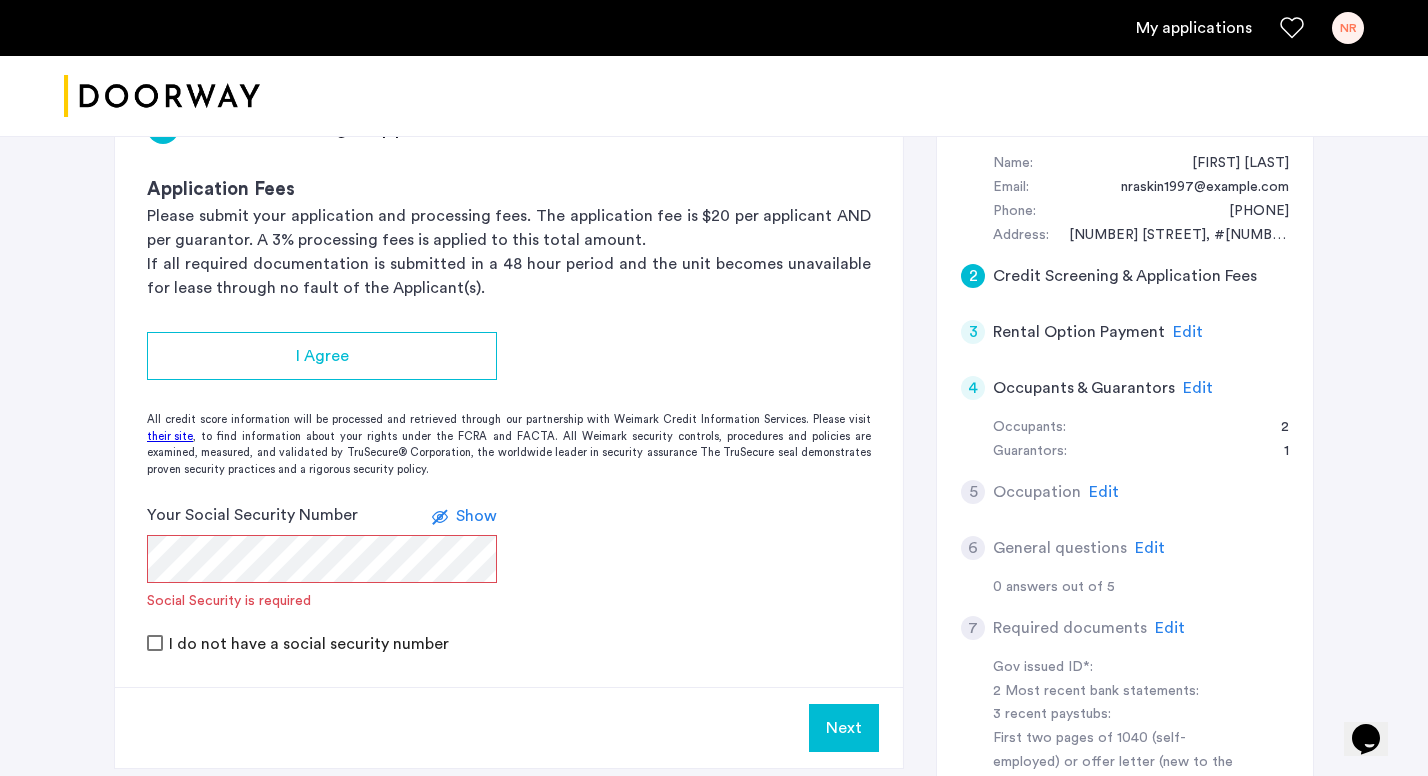click on "Show" 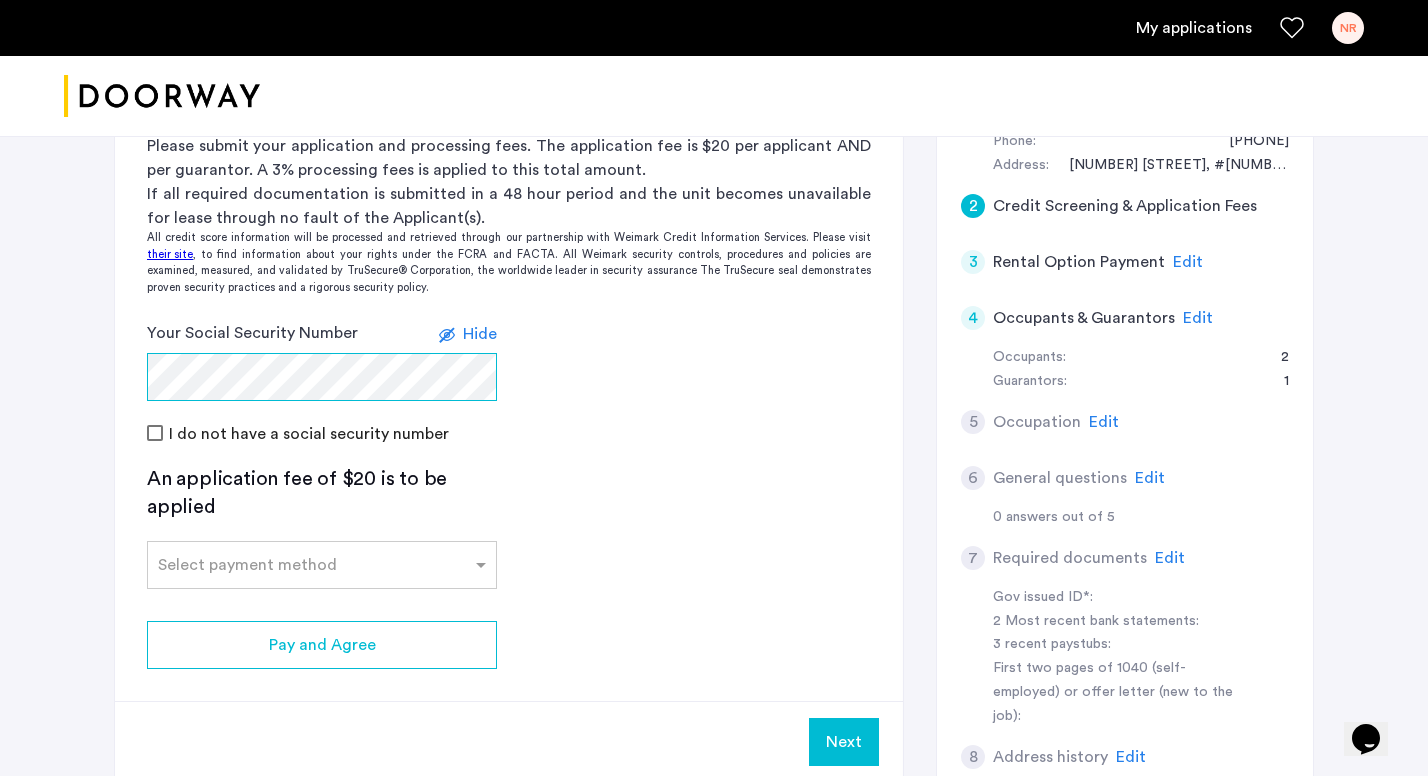 scroll, scrollTop: 447, scrollLeft: 0, axis: vertical 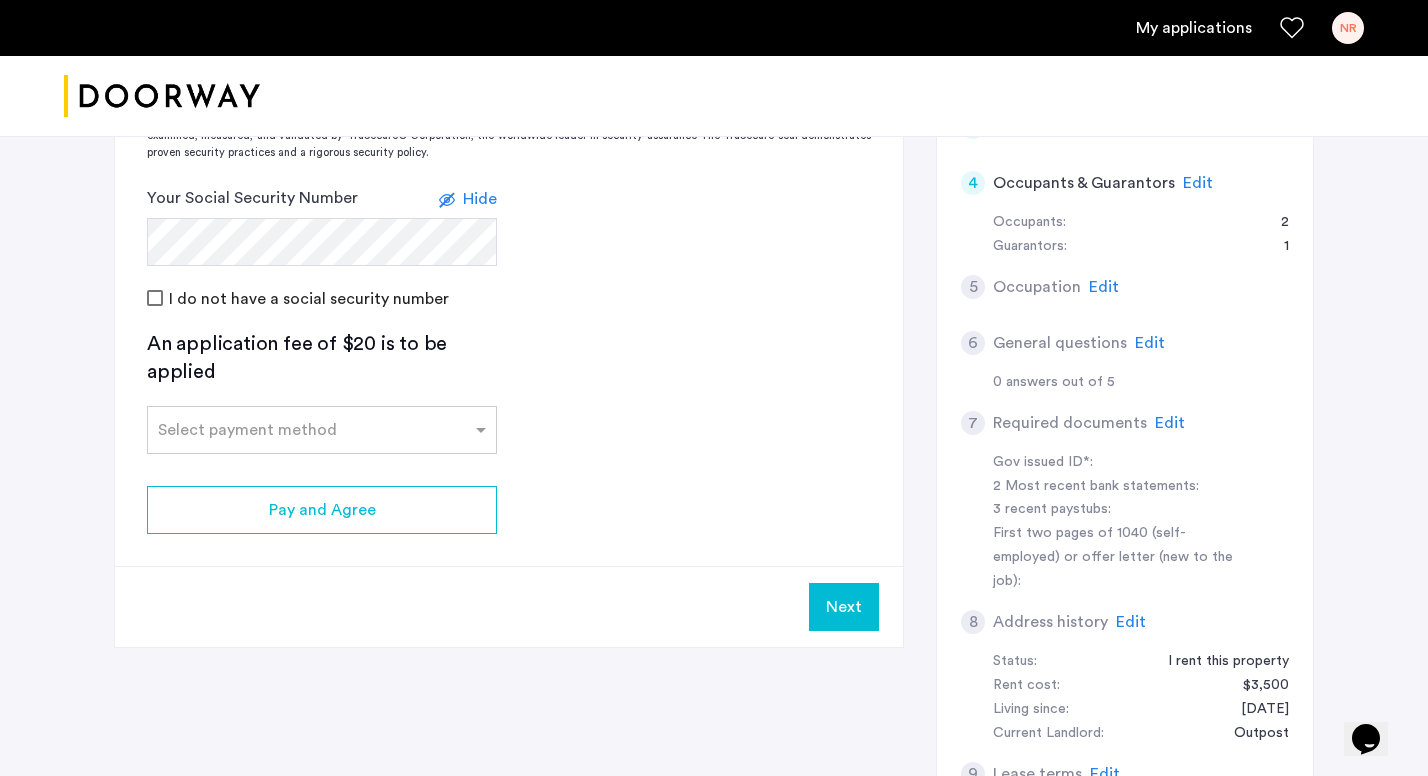 click on "Next" at bounding box center (844, 607) 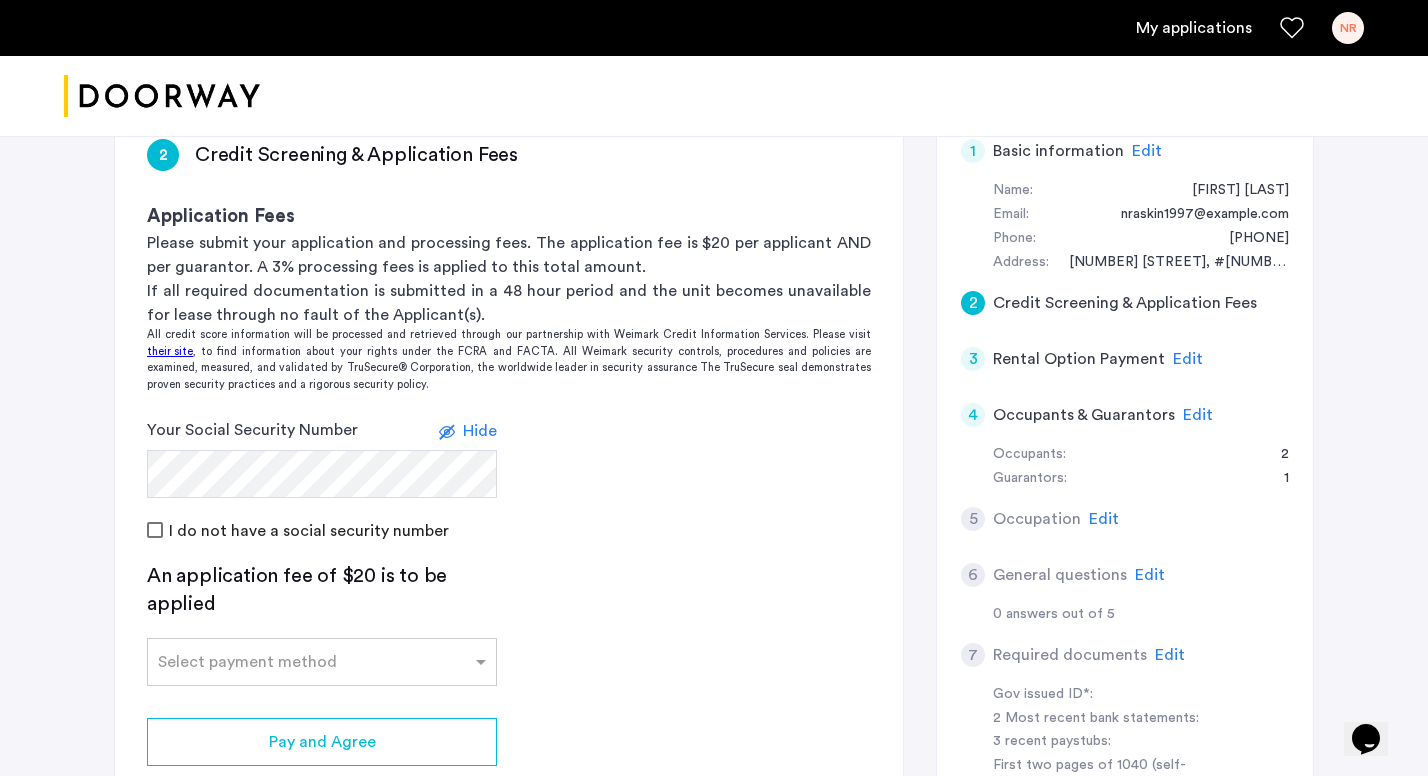 scroll, scrollTop: 357, scrollLeft: 0, axis: vertical 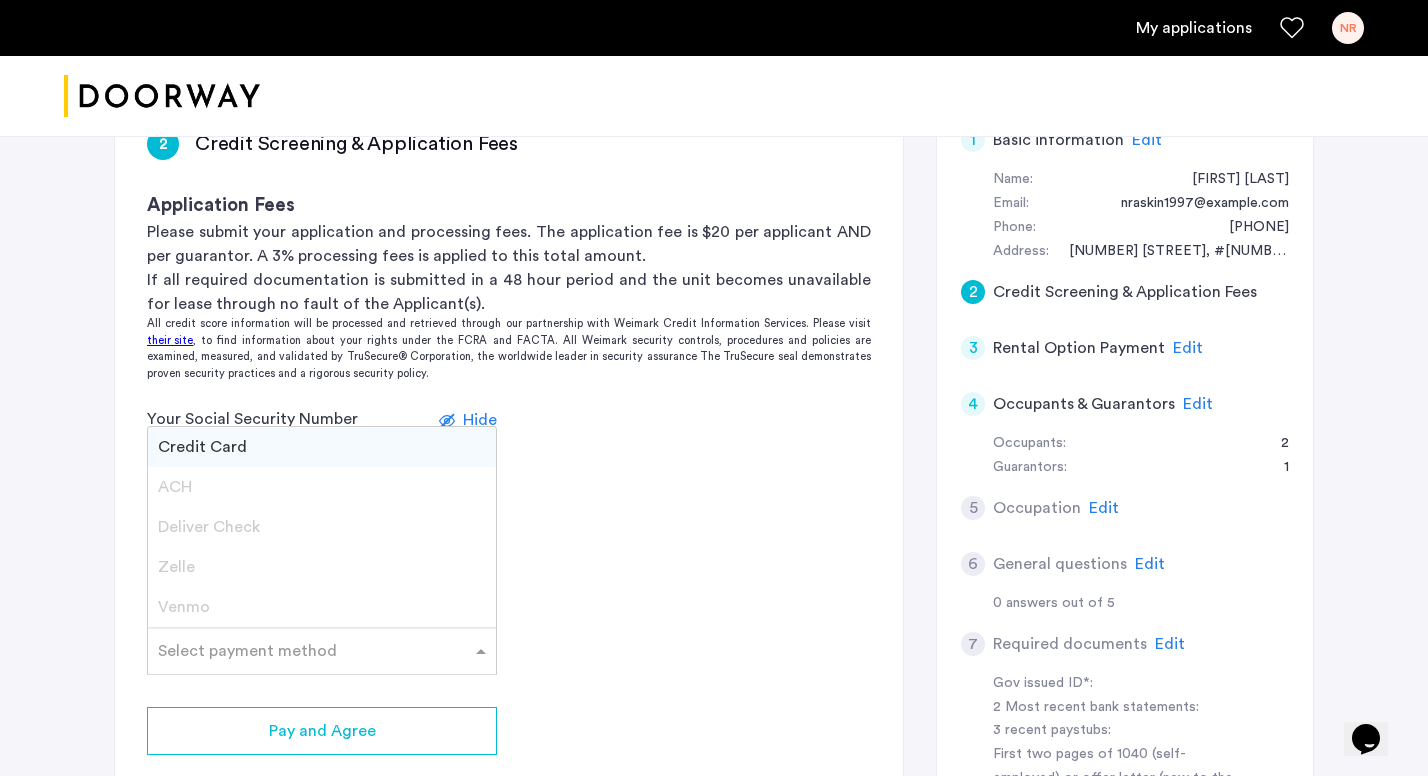 click on "Select payment method" 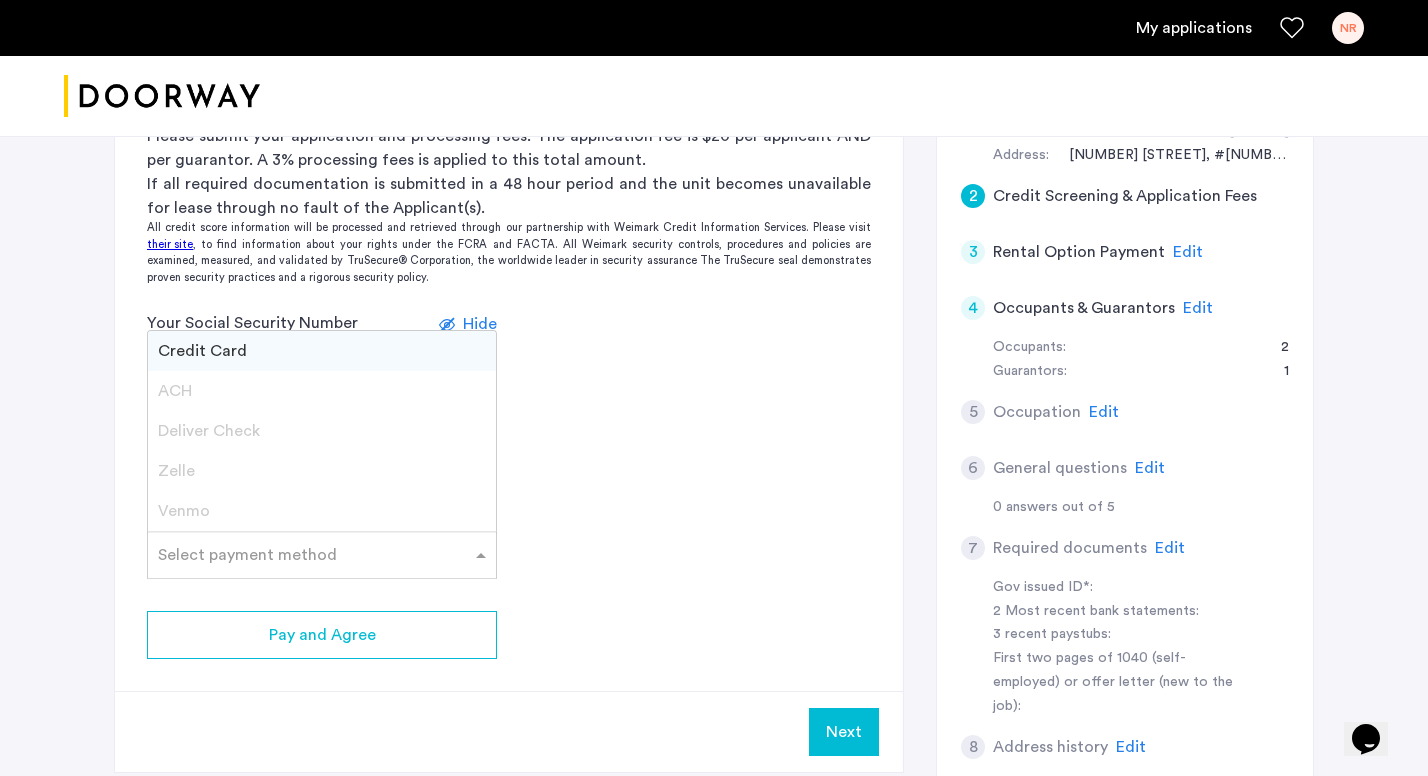scroll, scrollTop: 485, scrollLeft: 0, axis: vertical 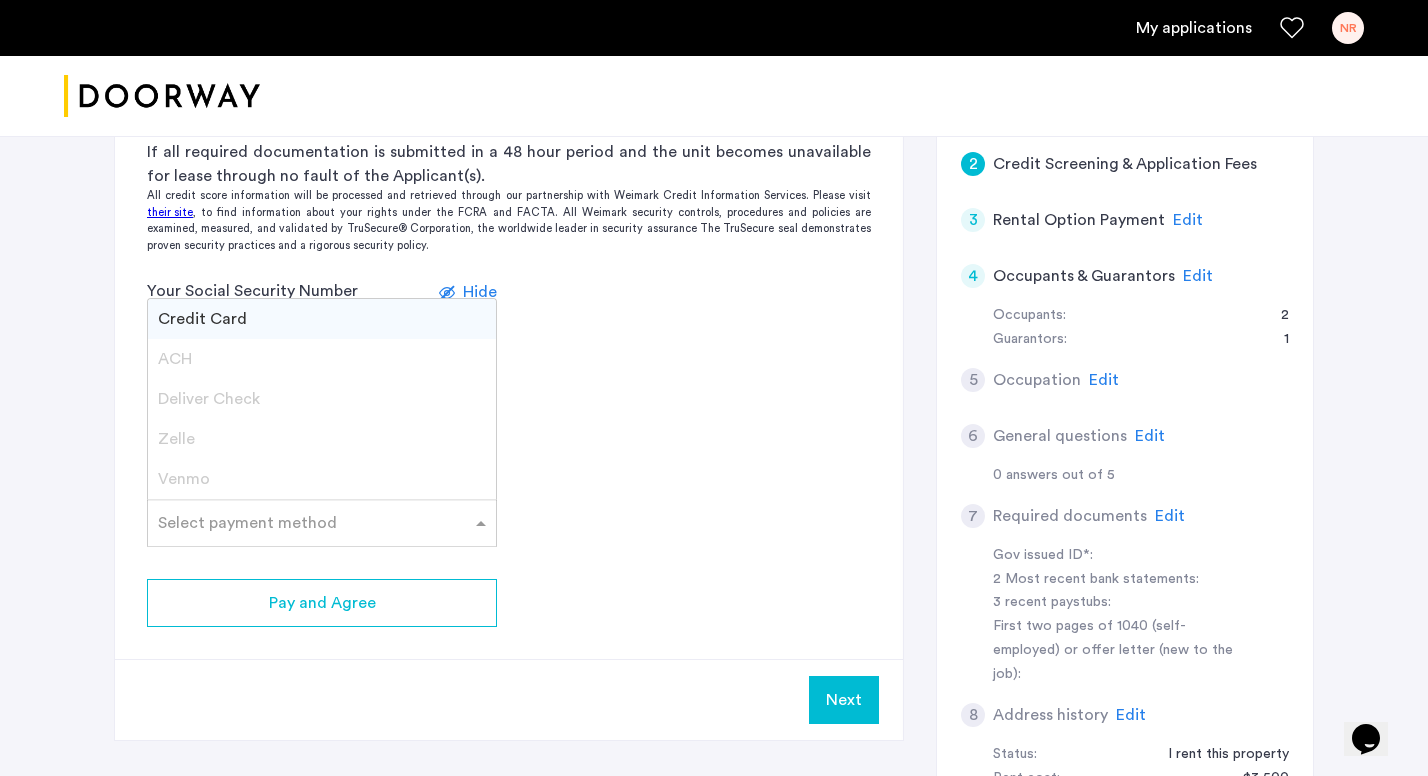 click on "Credit Card" at bounding box center [202, 319] 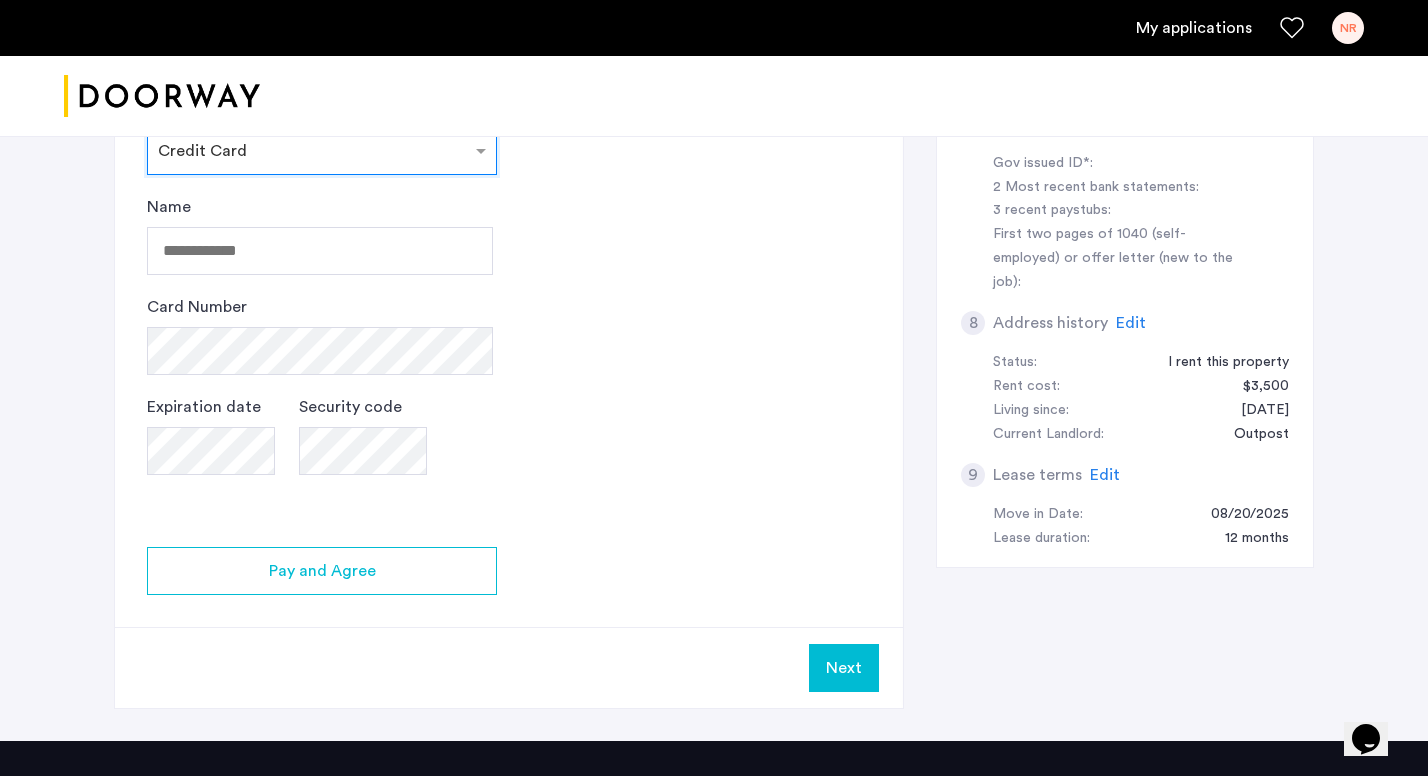 scroll, scrollTop: 877, scrollLeft: 0, axis: vertical 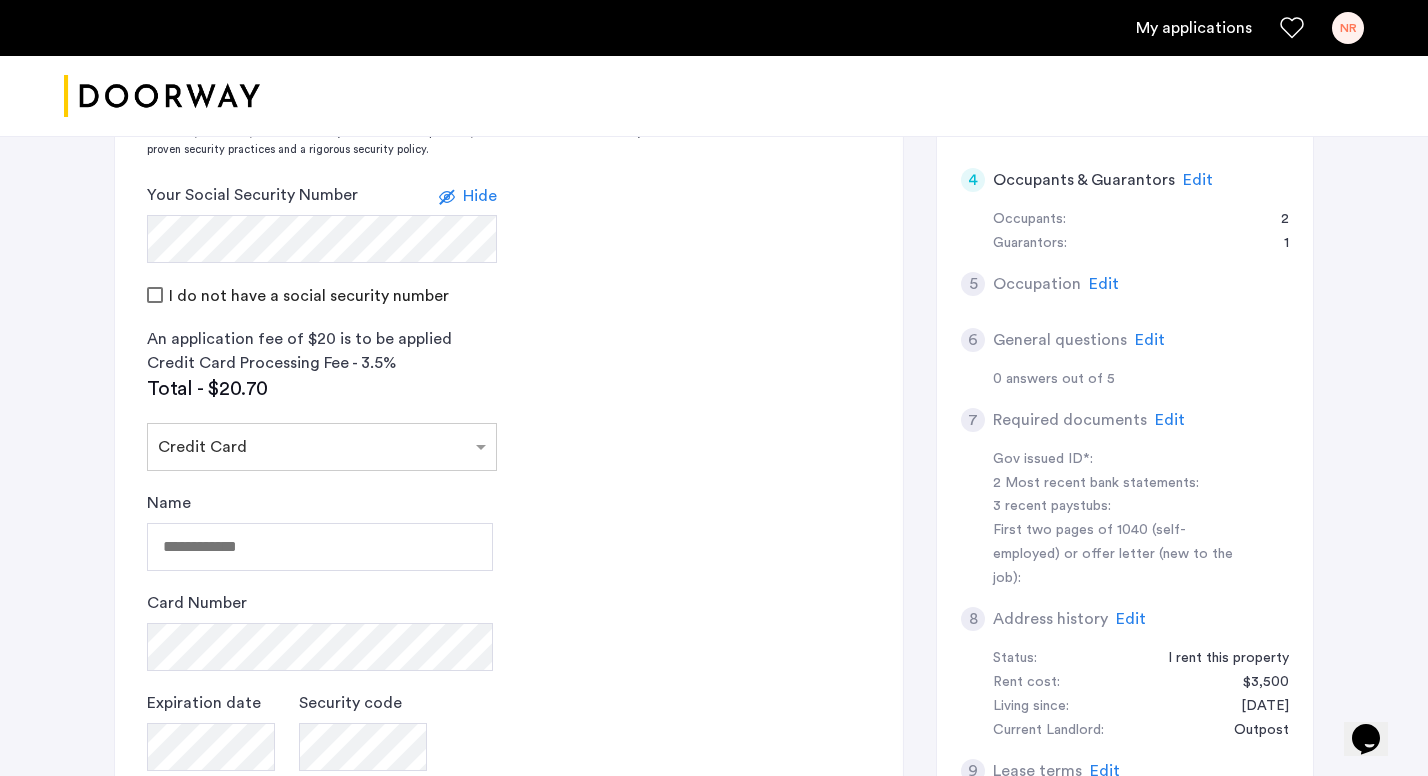 click on "Edit" 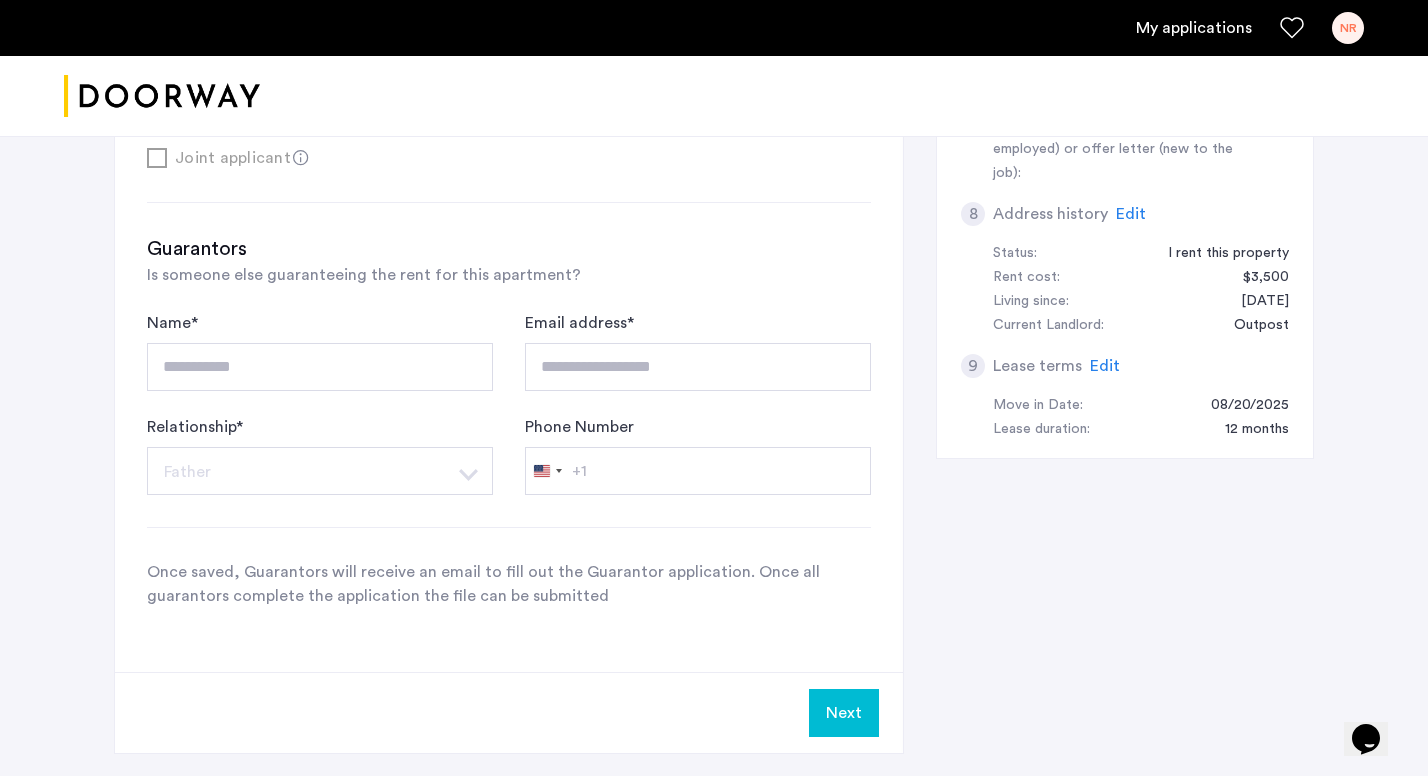 scroll, scrollTop: 986, scrollLeft: 0, axis: vertical 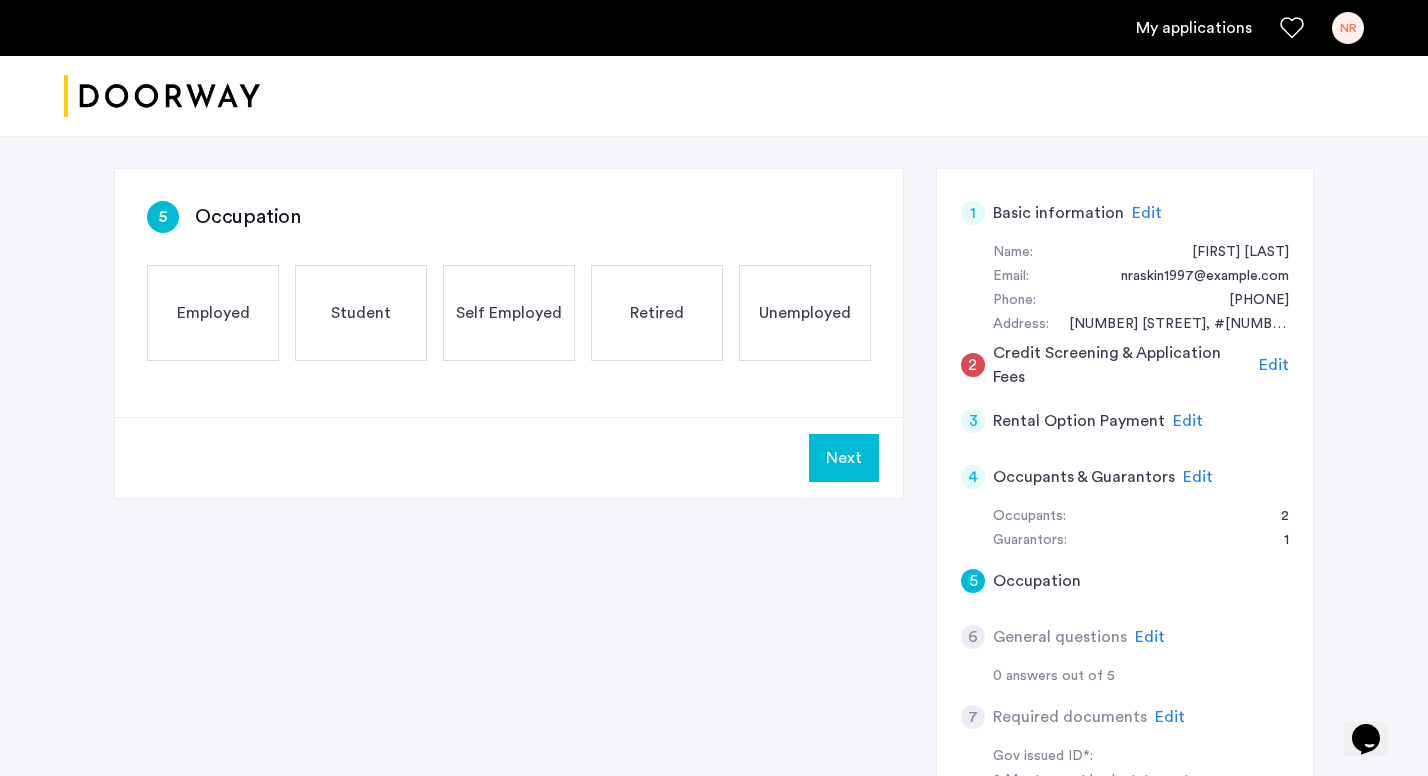 click on "Edit" 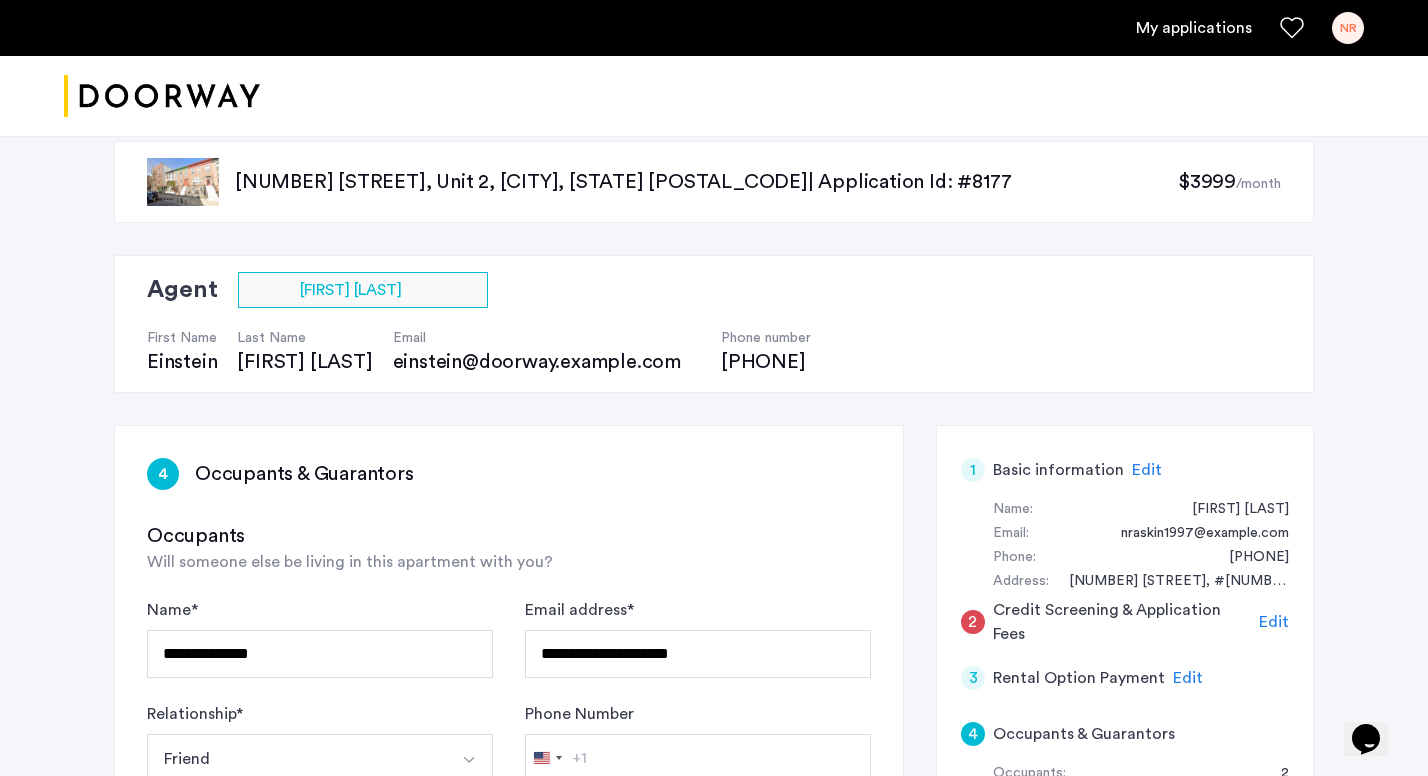 click on "Edit" 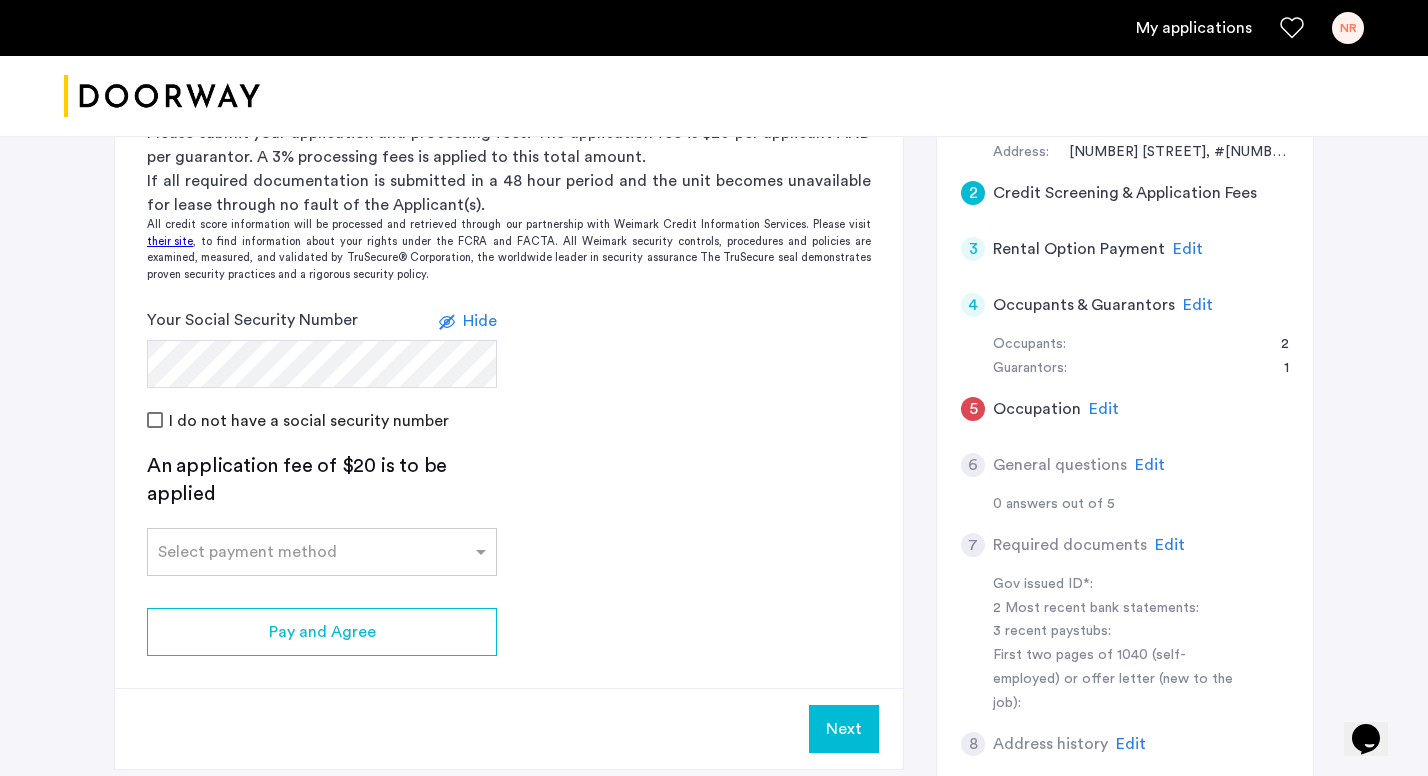 scroll, scrollTop: 481, scrollLeft: 0, axis: vertical 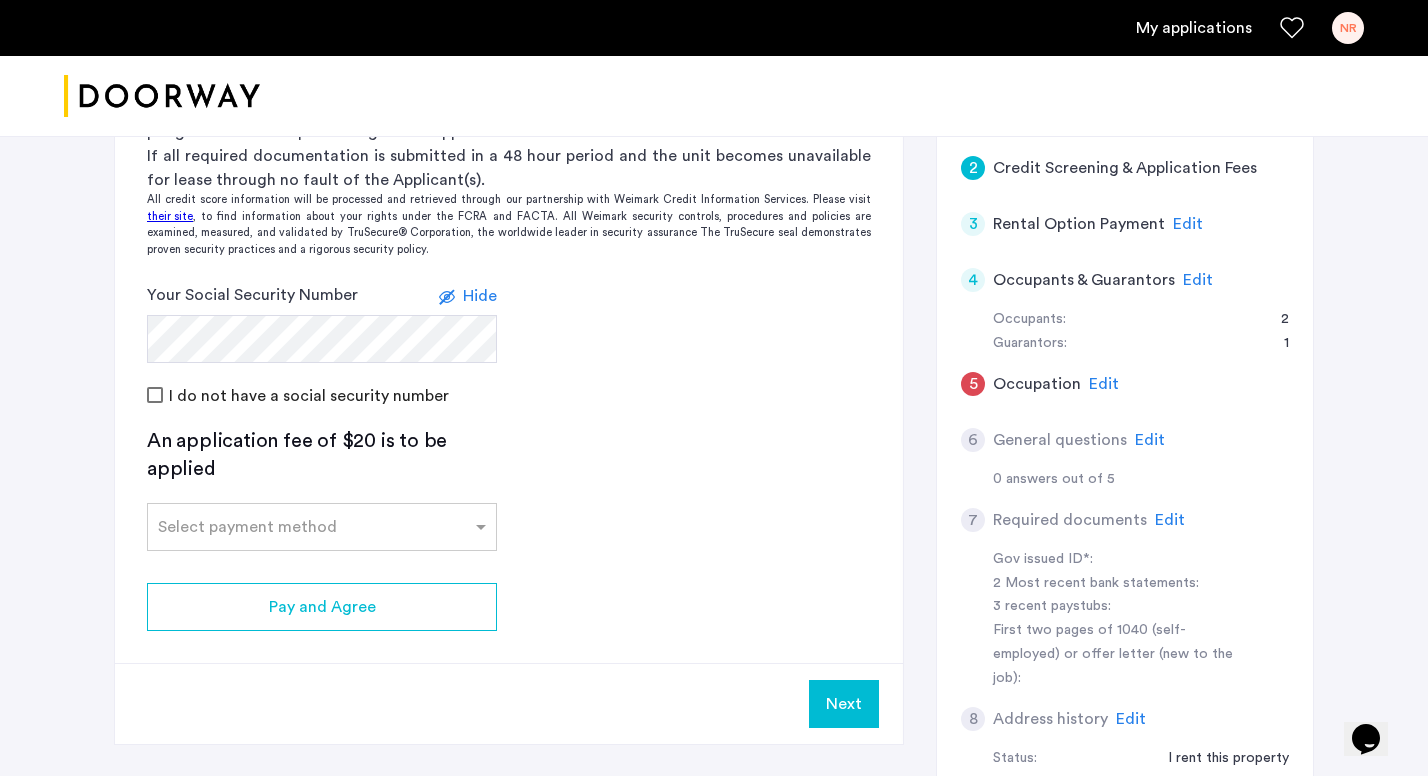 click on "Edit" 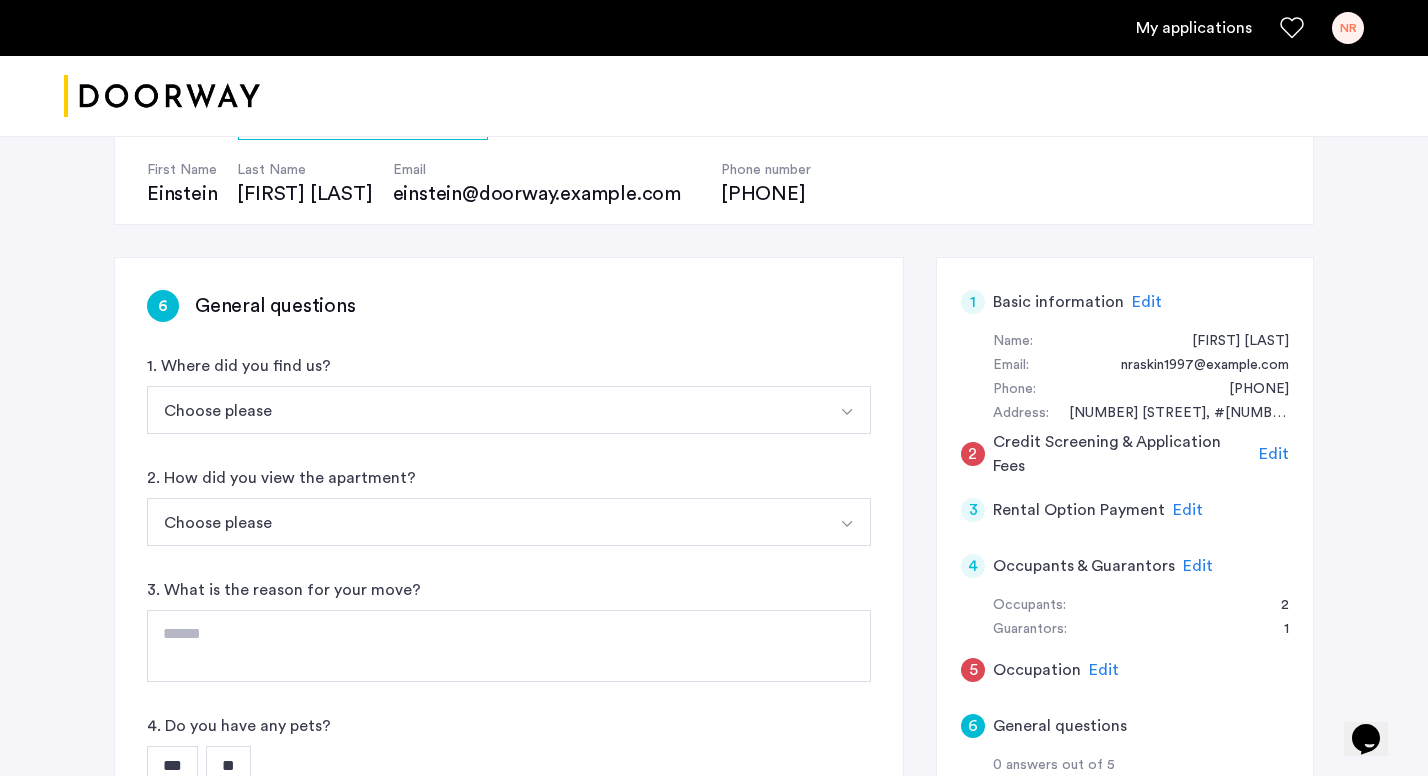 scroll, scrollTop: 191, scrollLeft: 0, axis: vertical 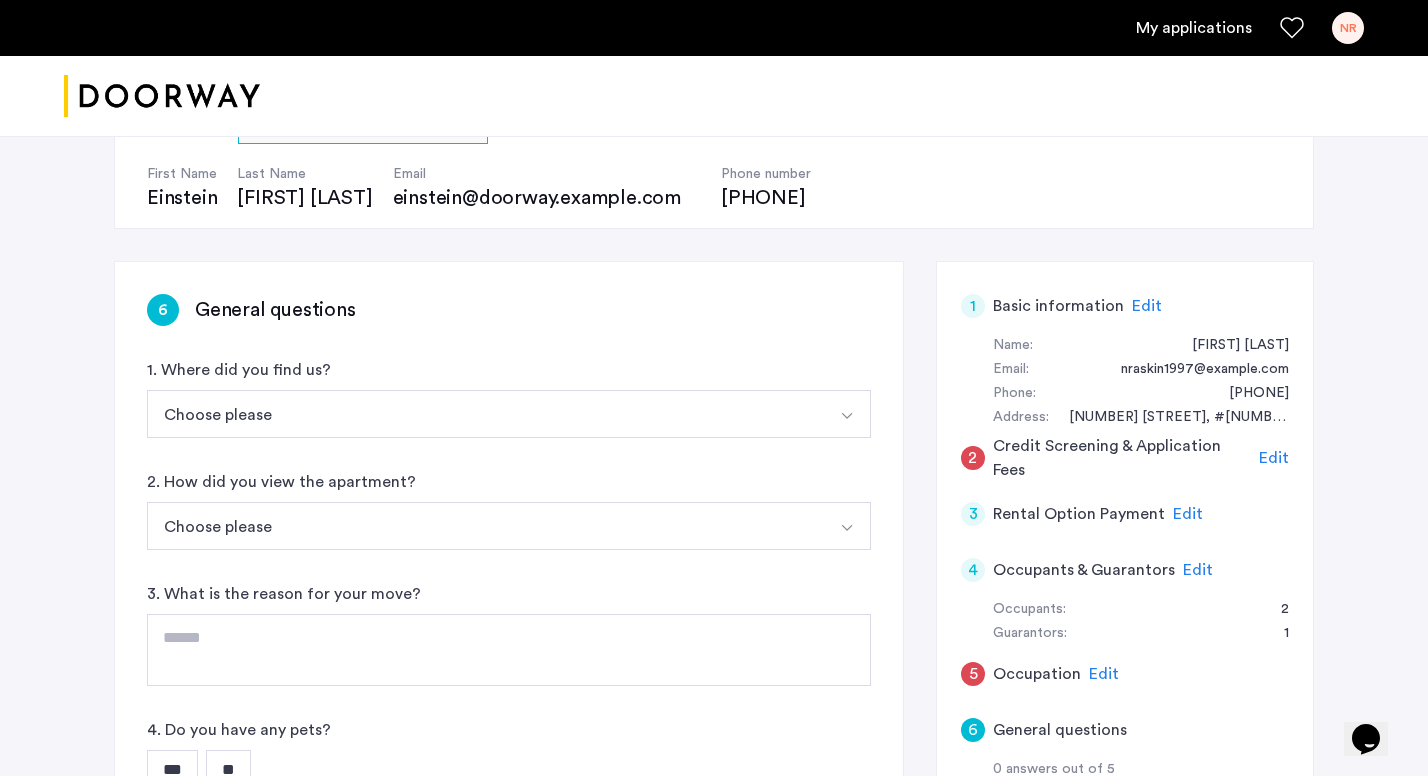 click on "Choose please" at bounding box center (485, 414) 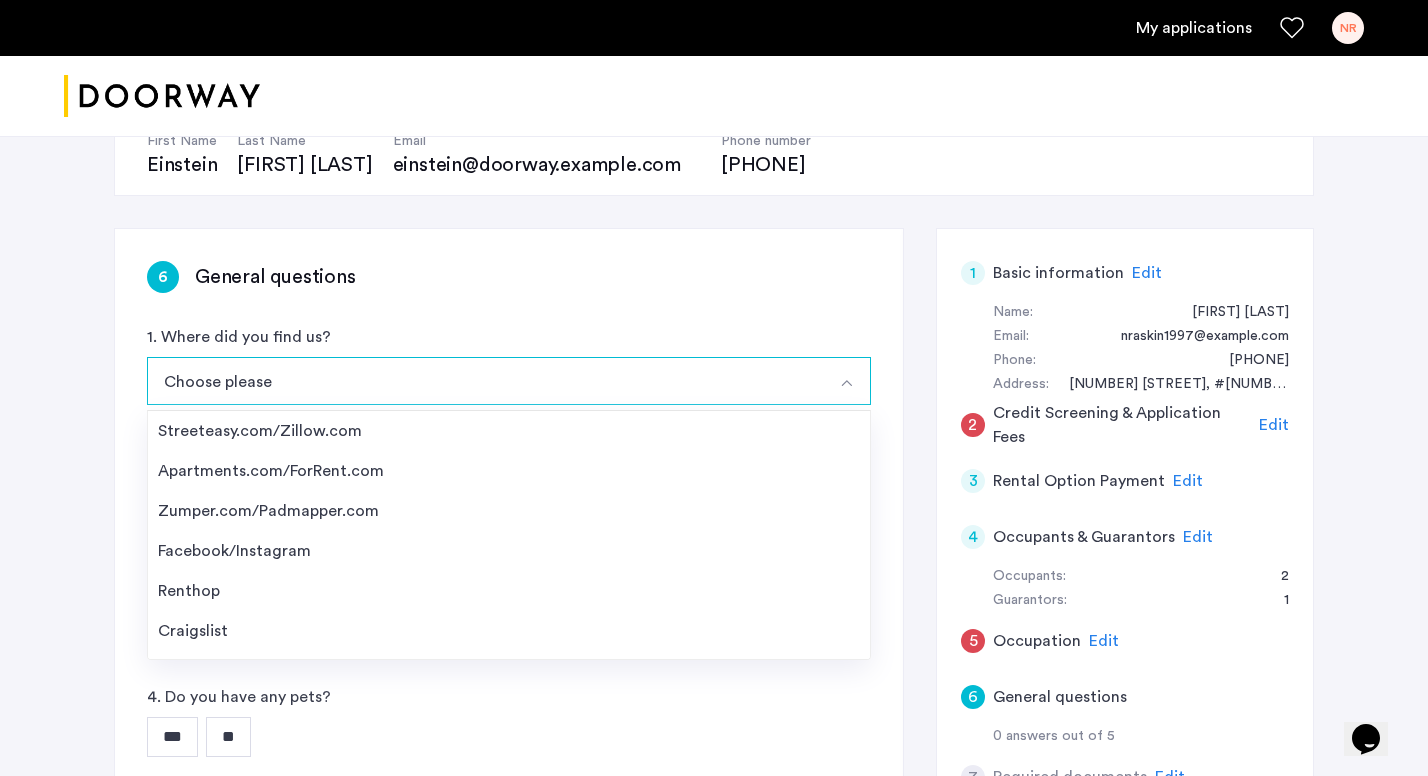 scroll, scrollTop: 224, scrollLeft: 0, axis: vertical 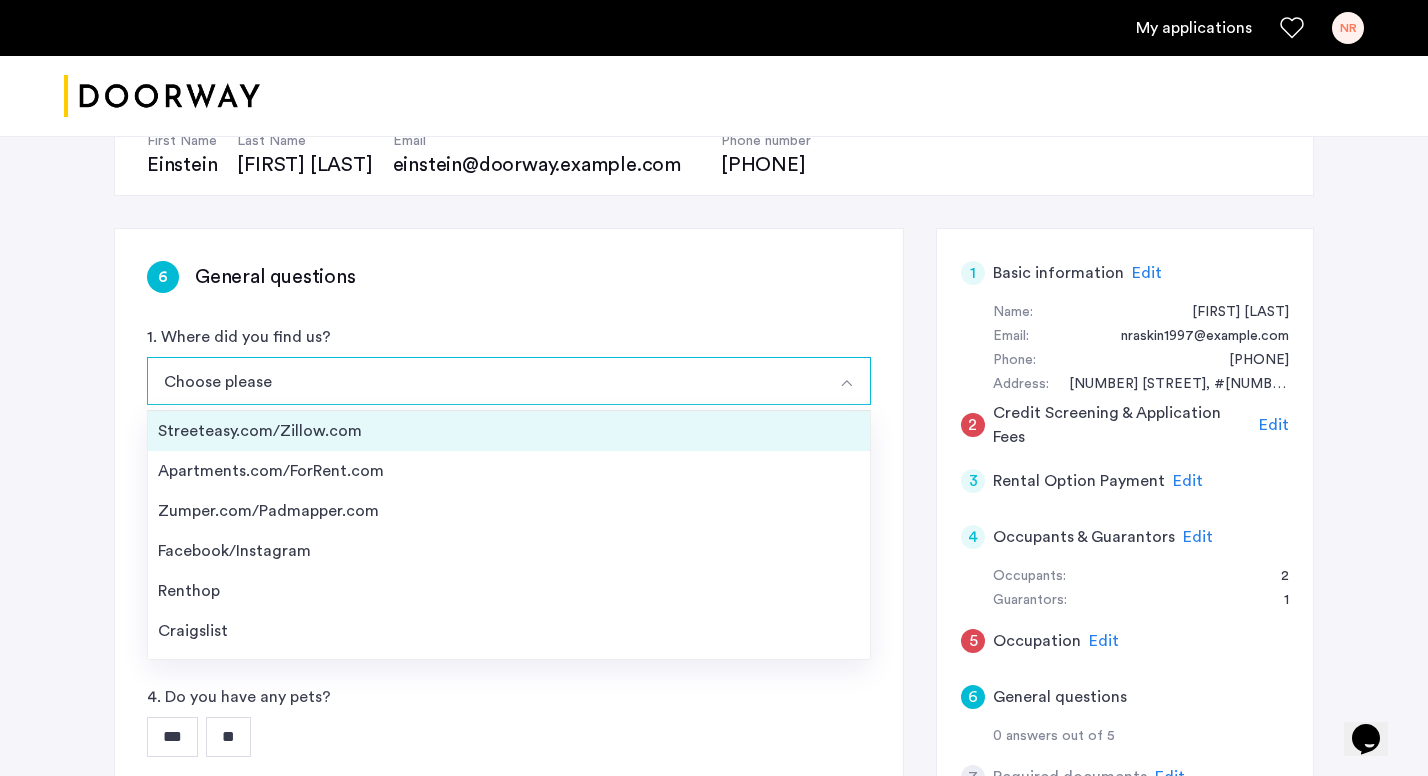 click on "Streeteasy.com/Zillow.com" at bounding box center (509, 431) 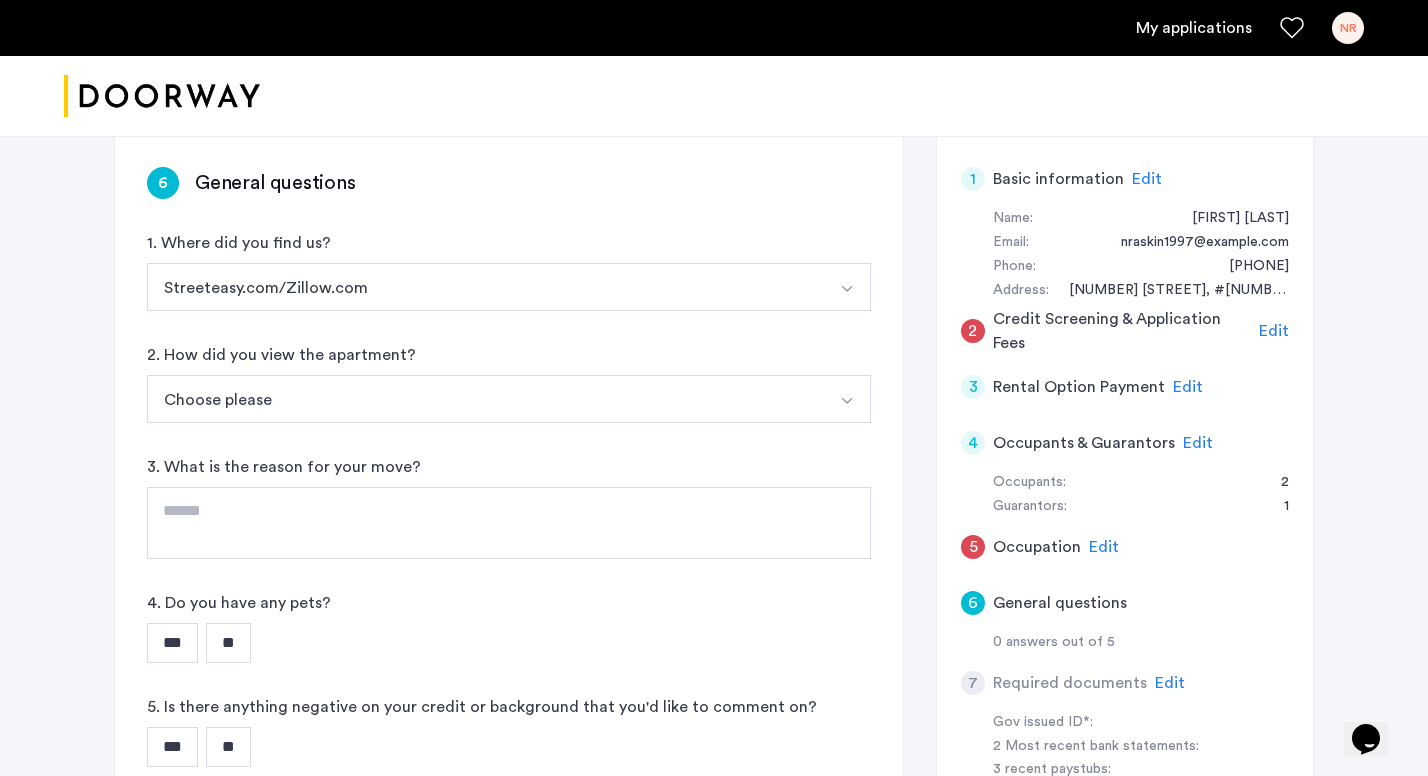 scroll, scrollTop: 315, scrollLeft: 0, axis: vertical 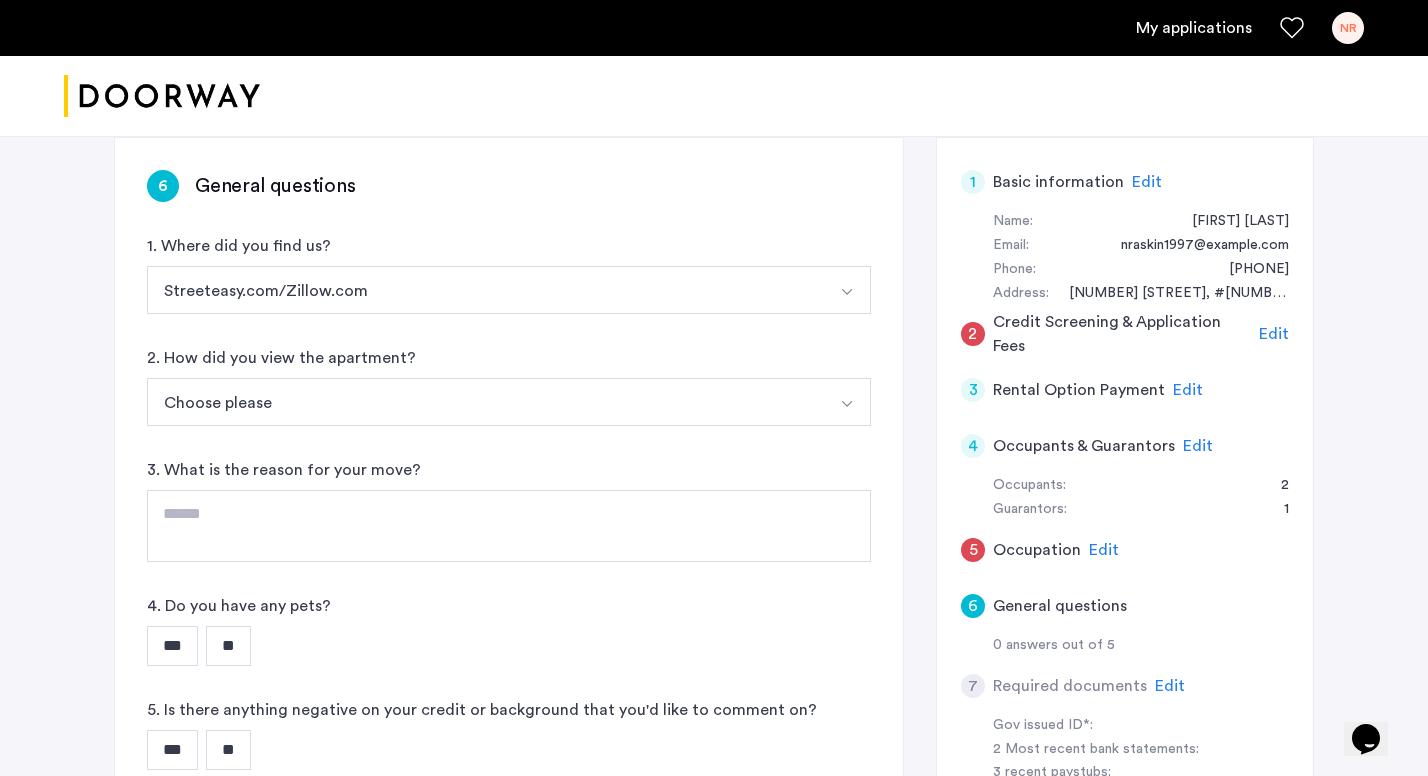 click on "Choose please" at bounding box center [485, 402] 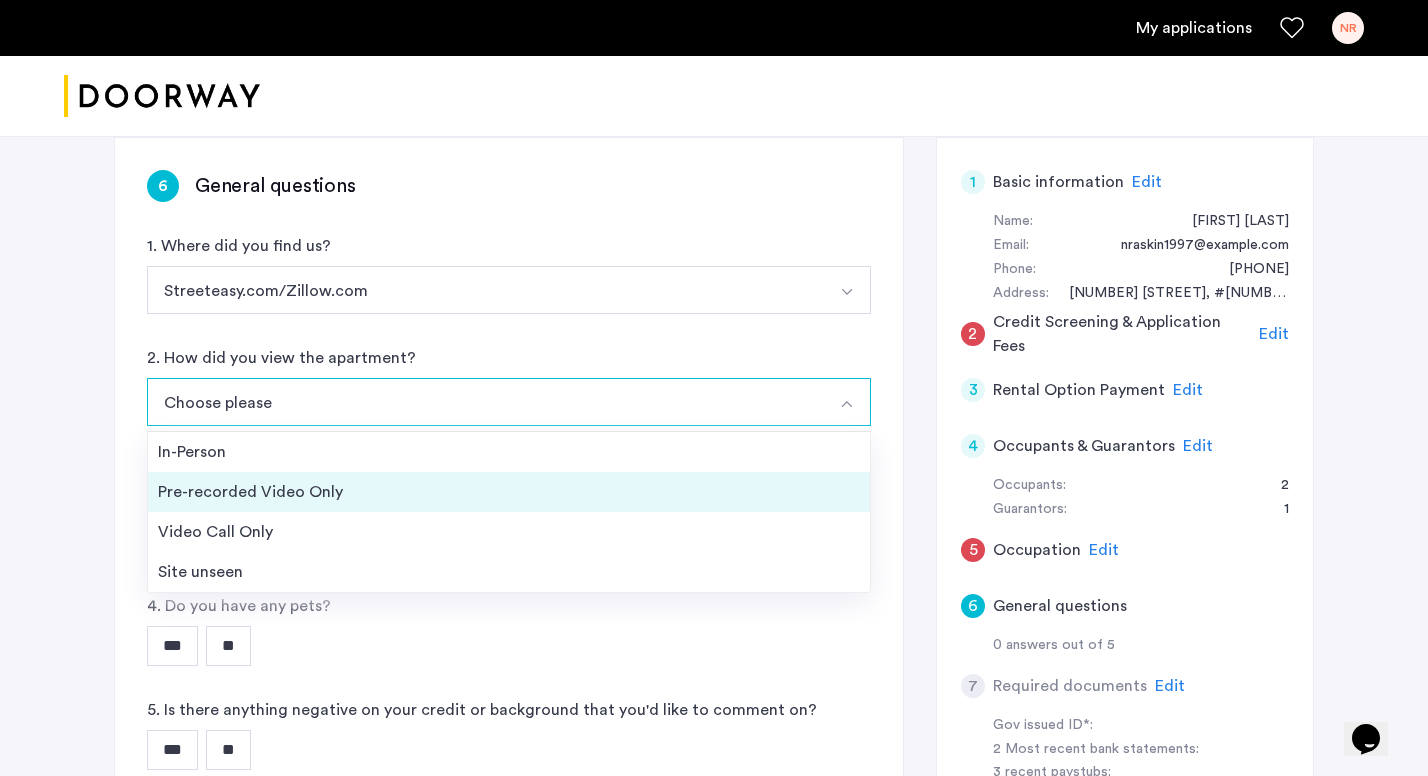click on "Pre-recorded Video Only" at bounding box center [509, 492] 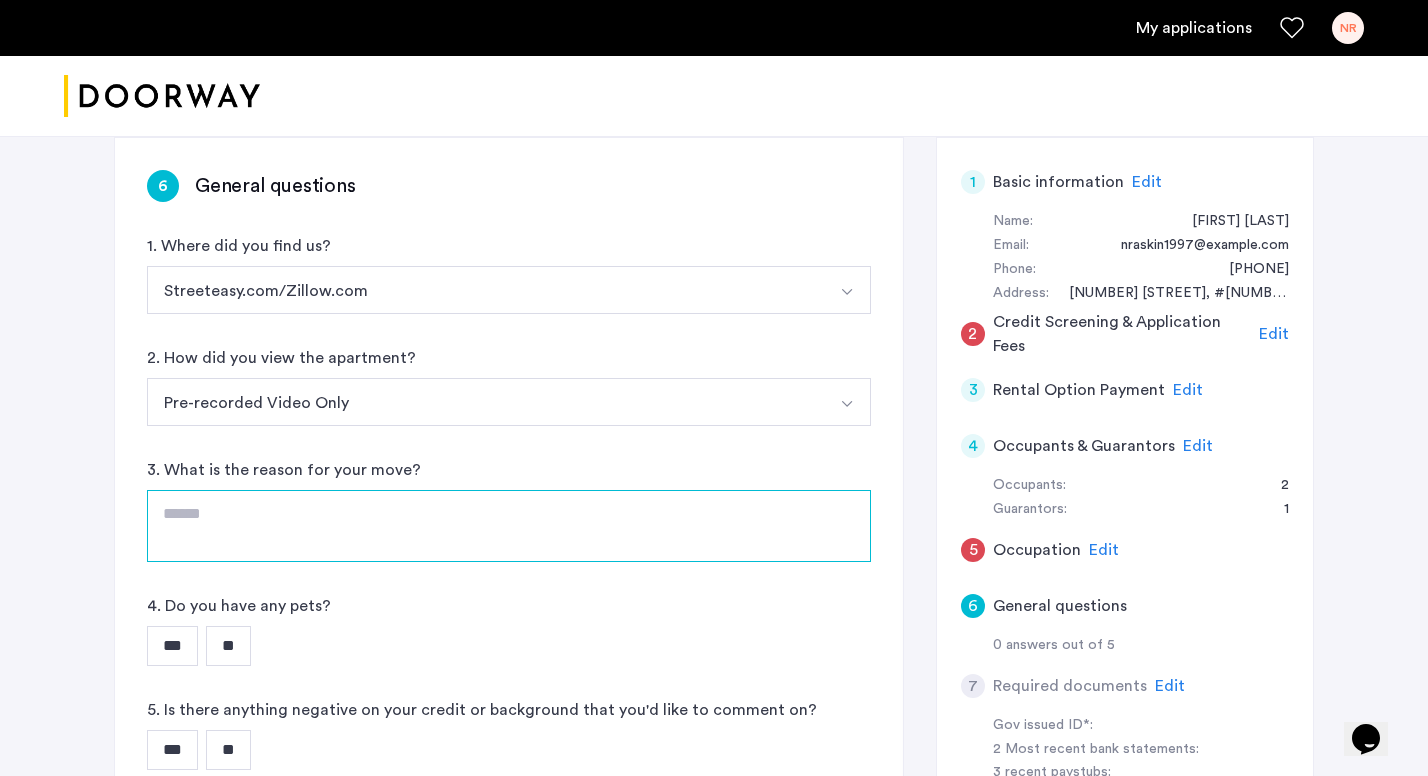click 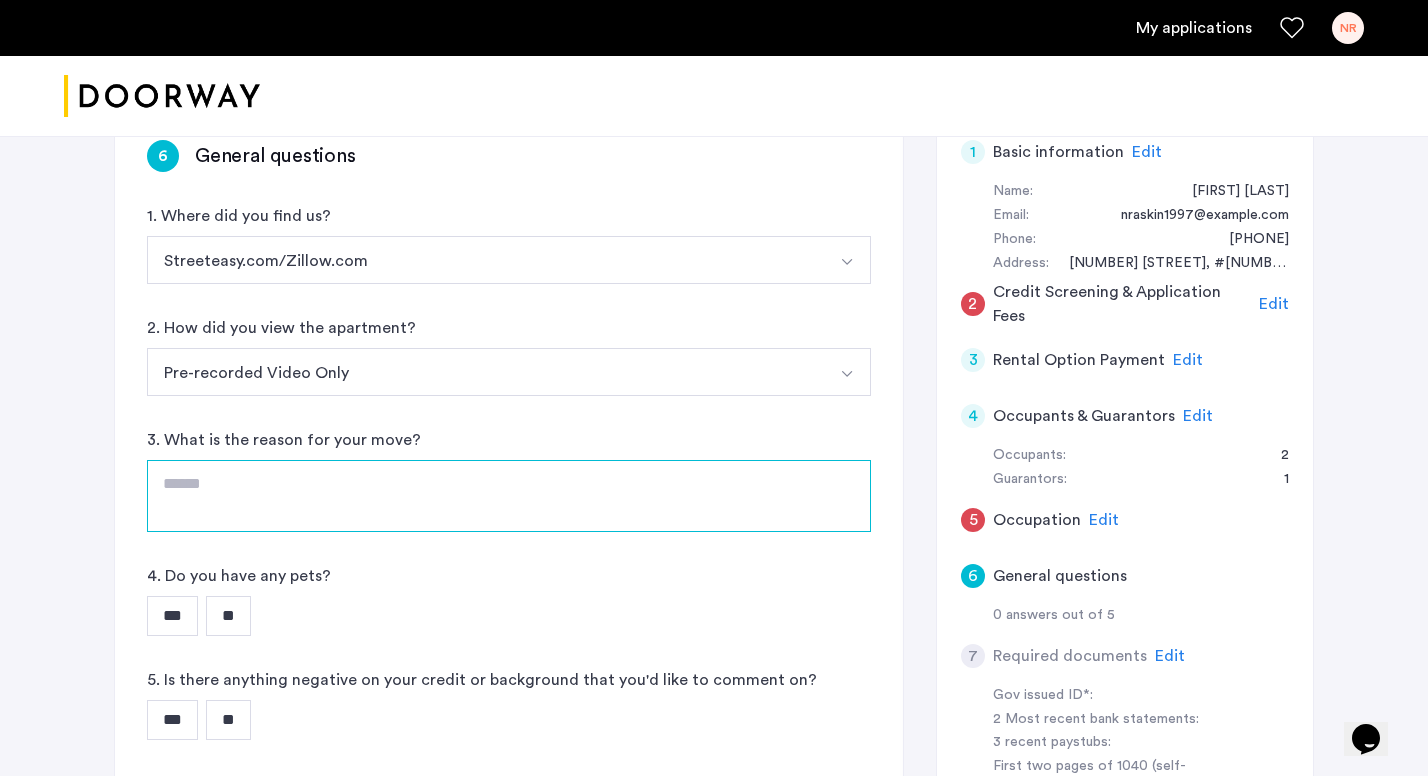 scroll, scrollTop: 356, scrollLeft: 0, axis: vertical 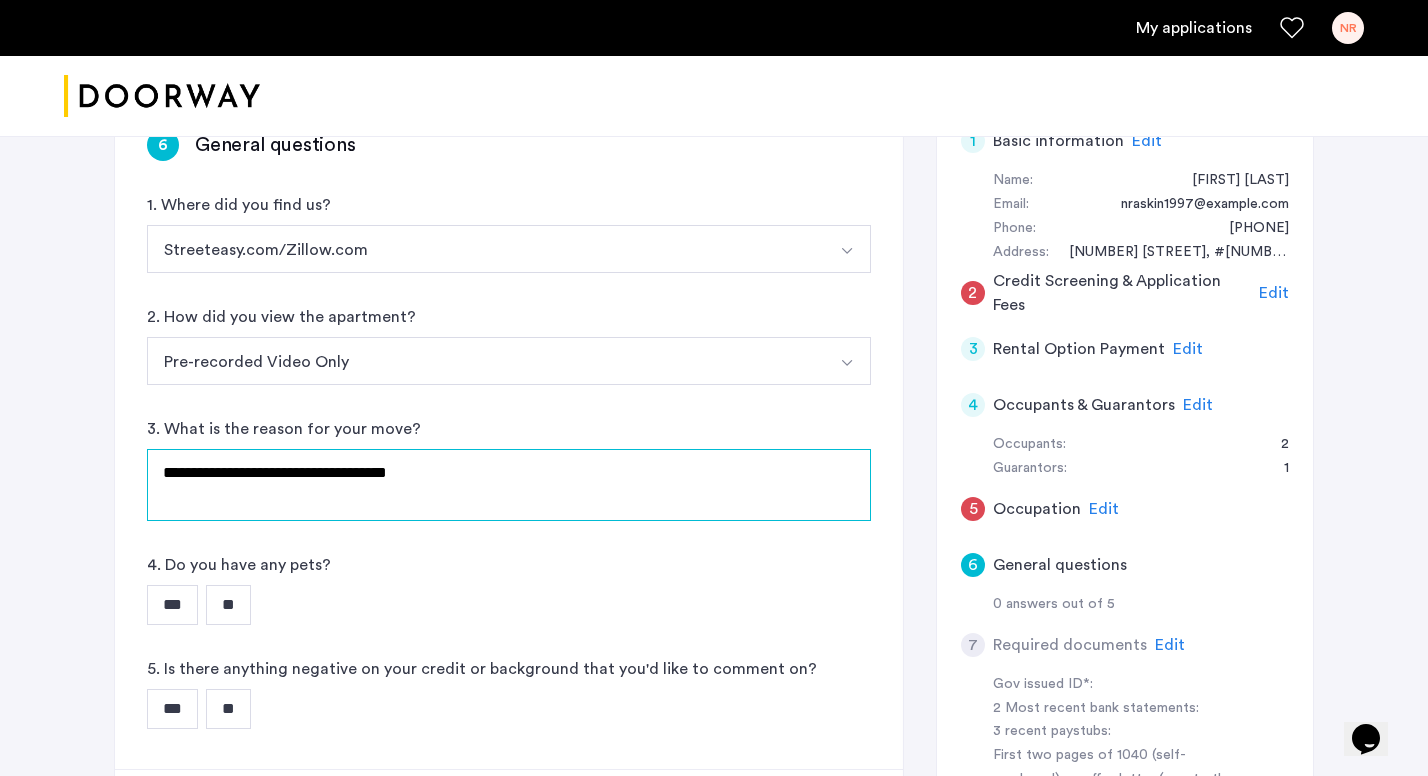 click on "**********" 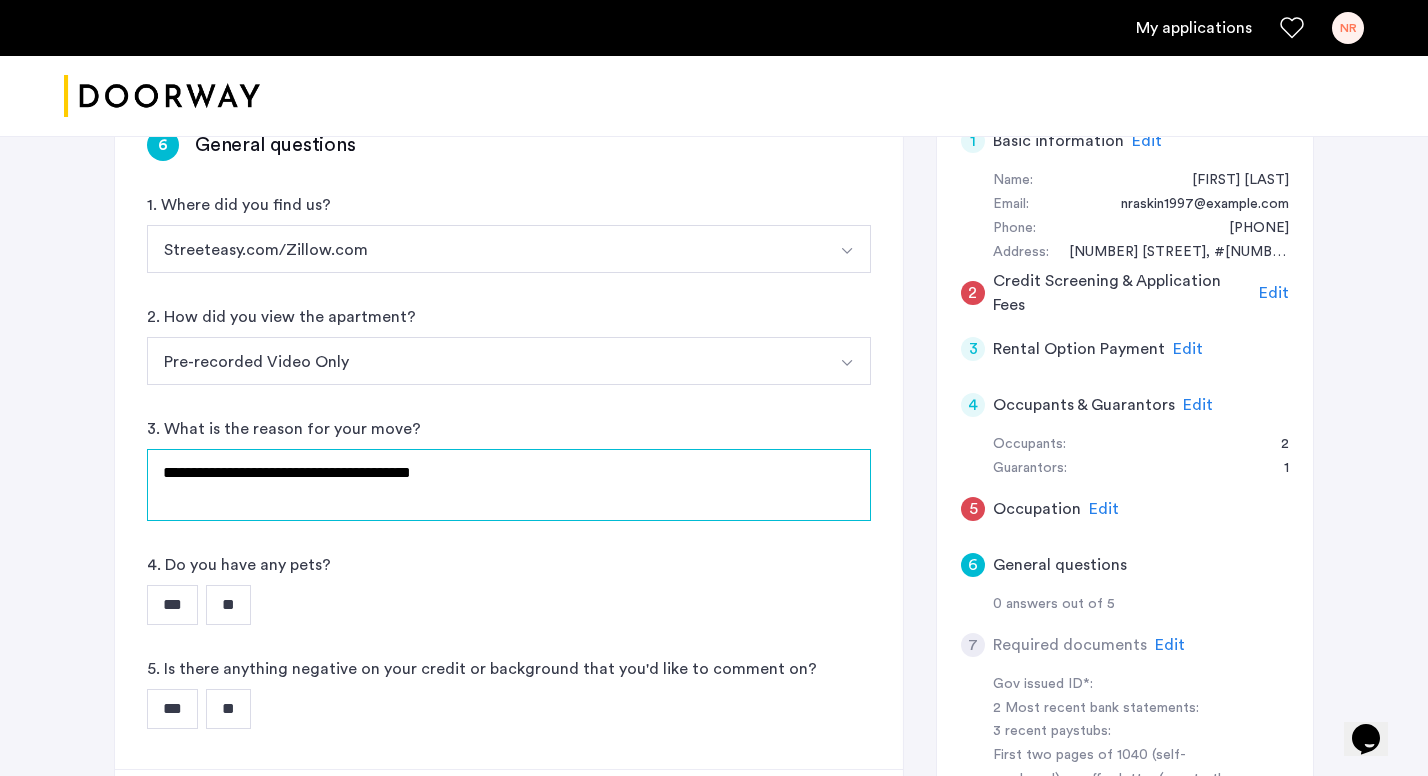click on "**********" 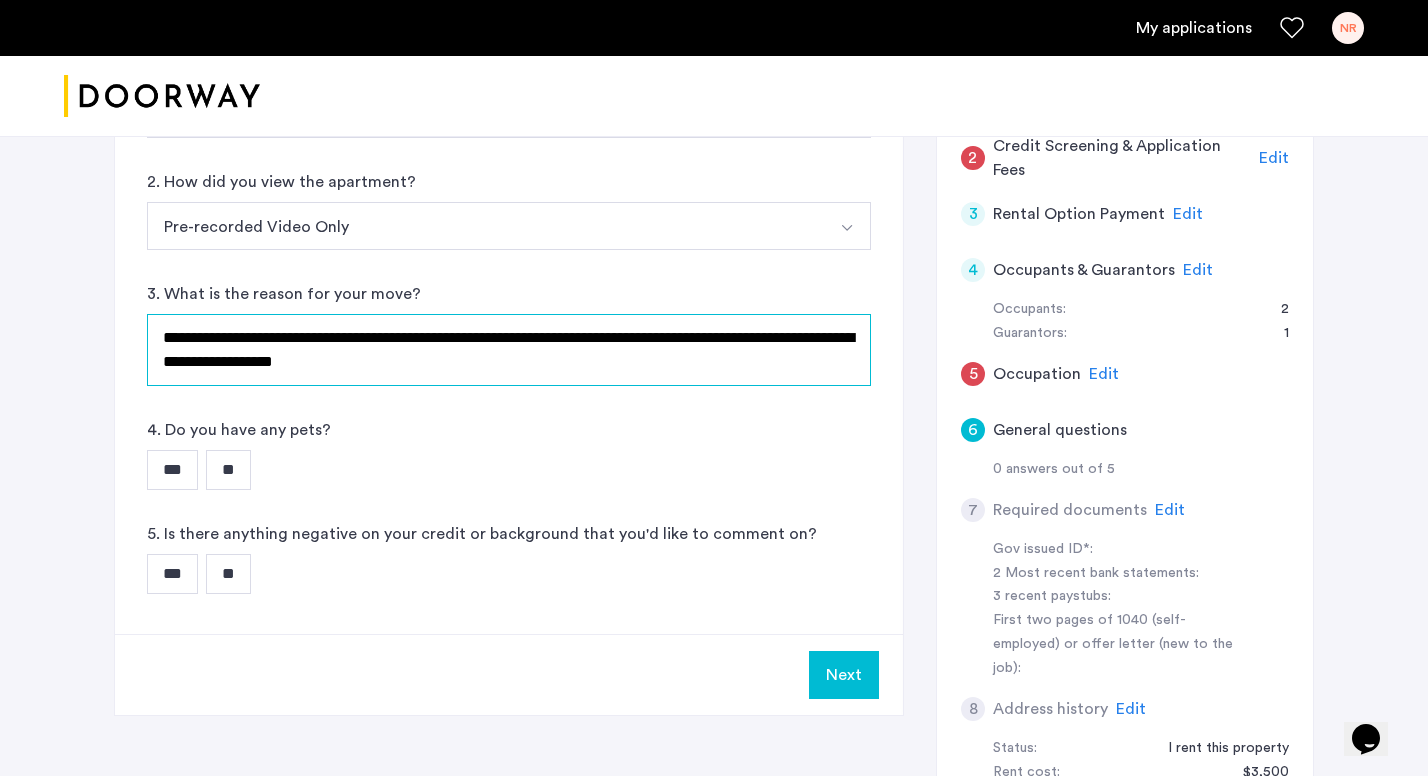 scroll, scrollTop: 490, scrollLeft: 0, axis: vertical 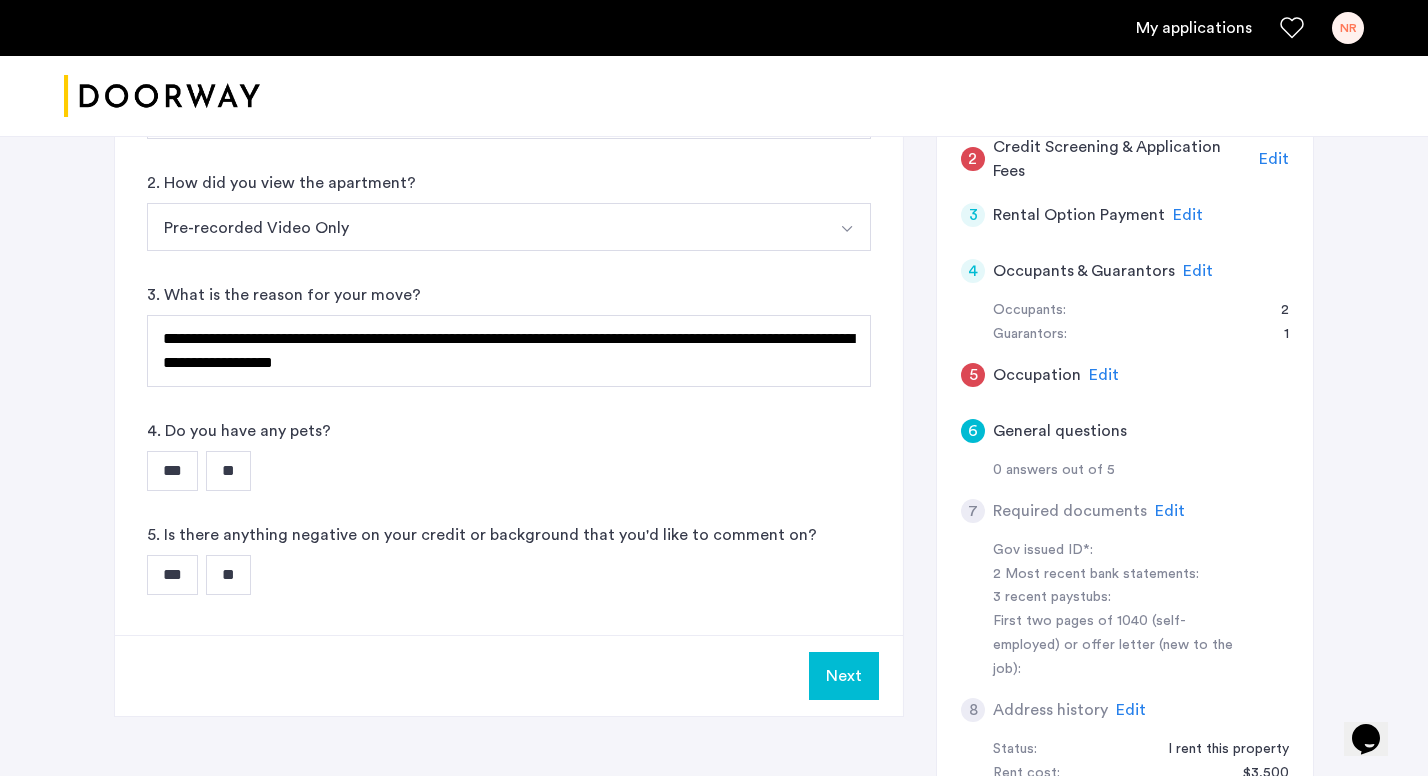 click on "**" at bounding box center [228, 471] 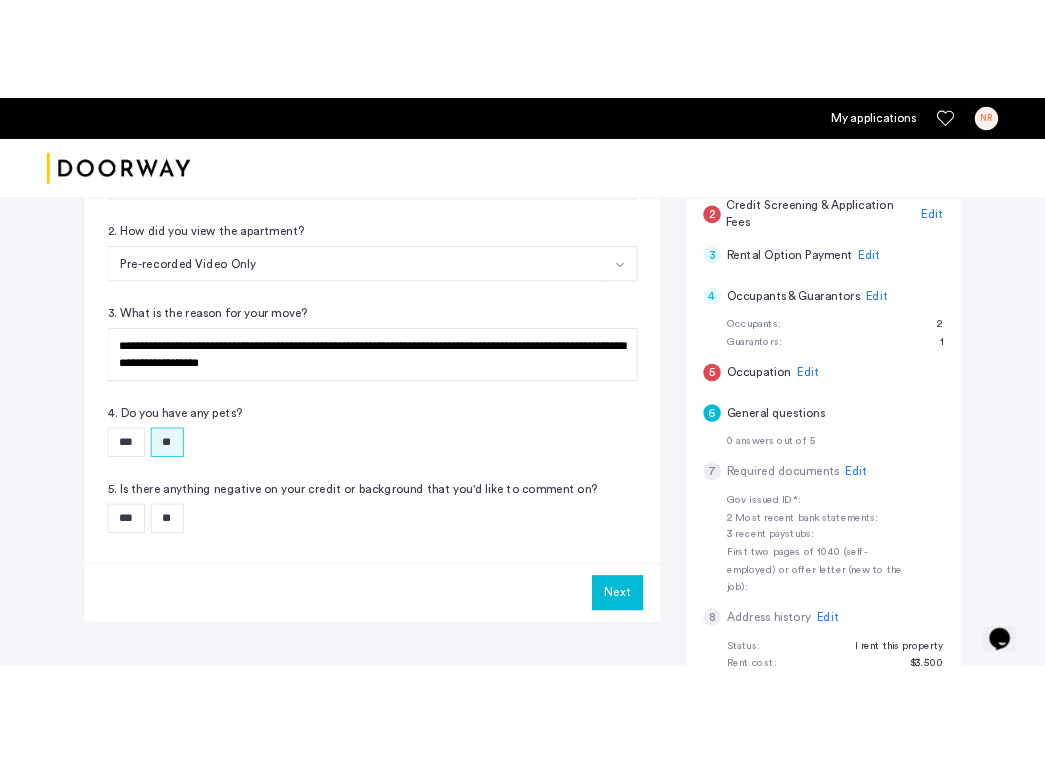 scroll, scrollTop: 473, scrollLeft: 0, axis: vertical 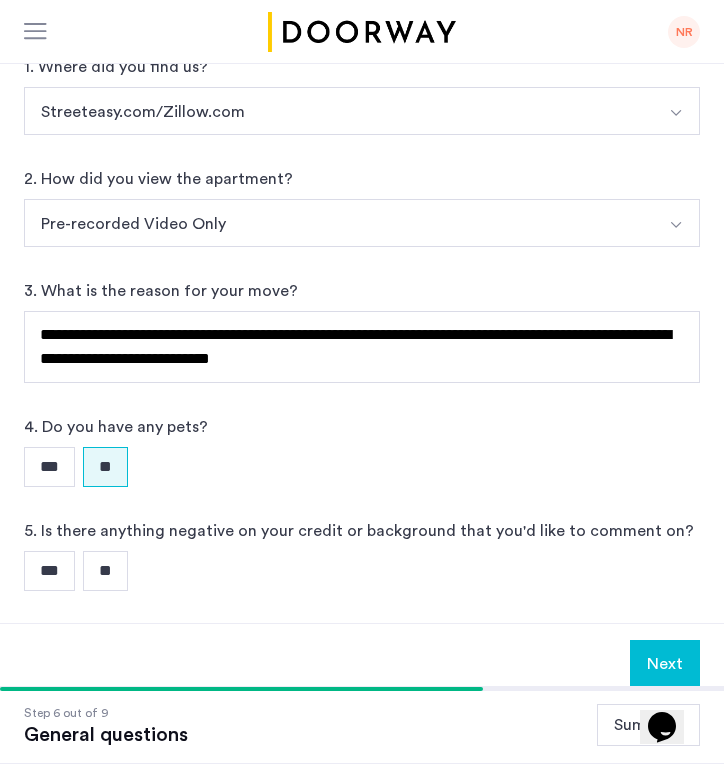 click on "**********" 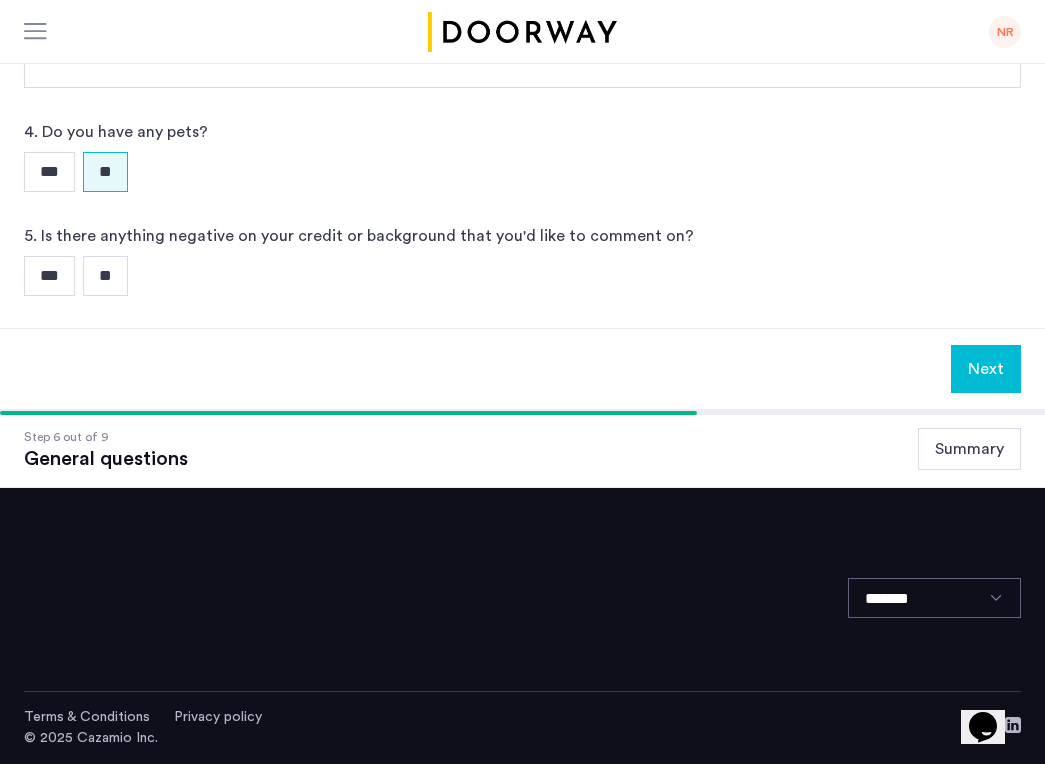 scroll, scrollTop: 671, scrollLeft: 0, axis: vertical 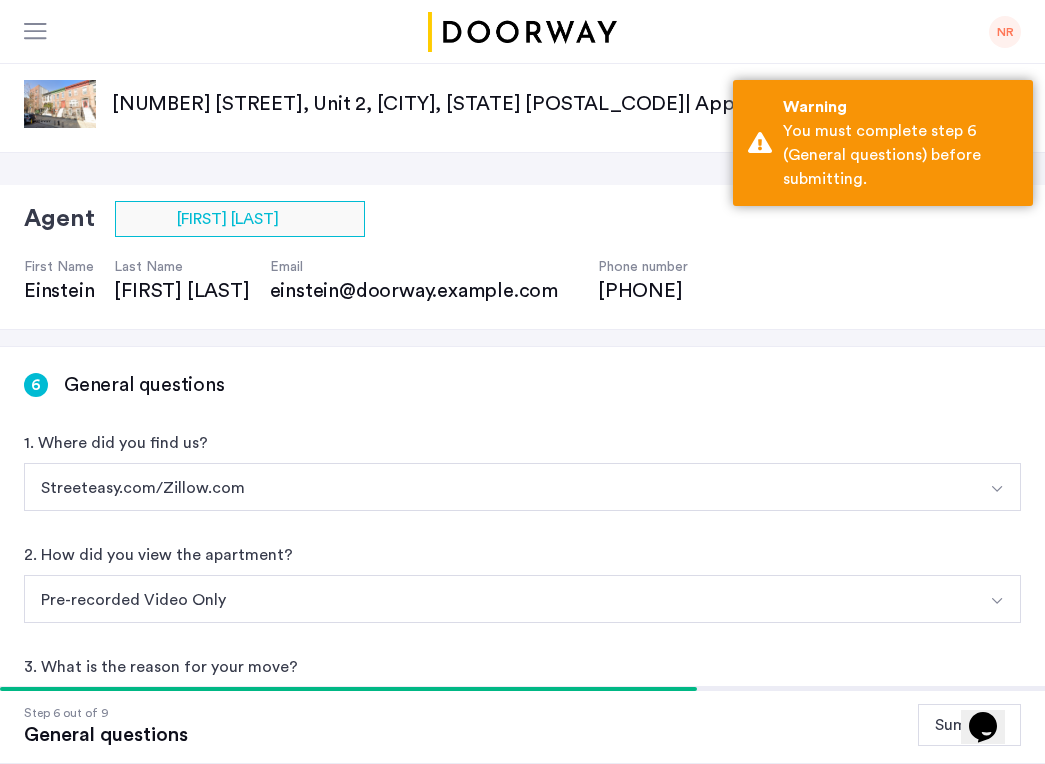 click on "[NUMBER] [STREET], Unit 2, [CITY], [STATE] [POSTAL_CODE]  | Application Id: #8177" 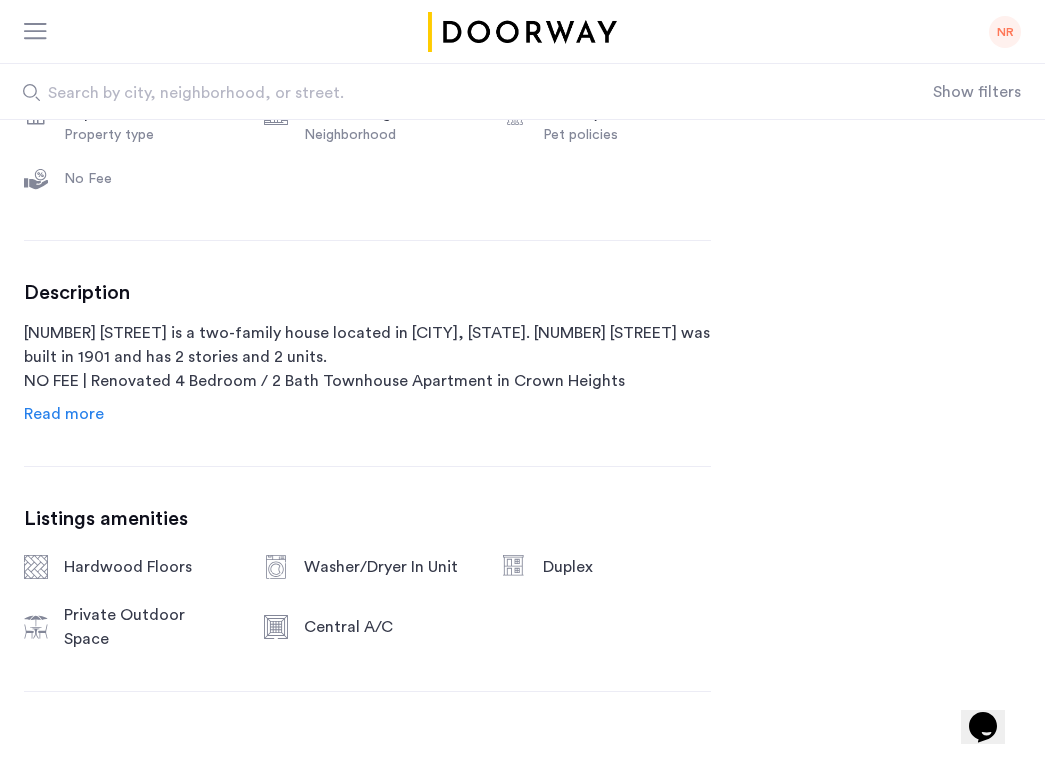 scroll, scrollTop: 1103, scrollLeft: 0, axis: vertical 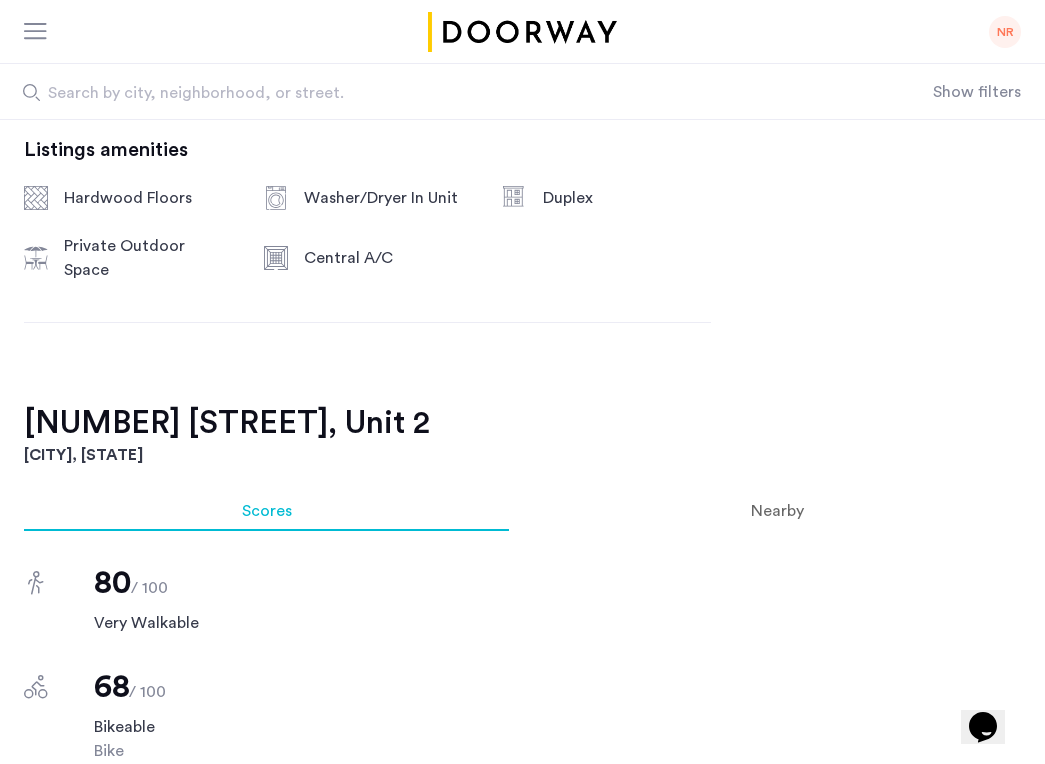 click 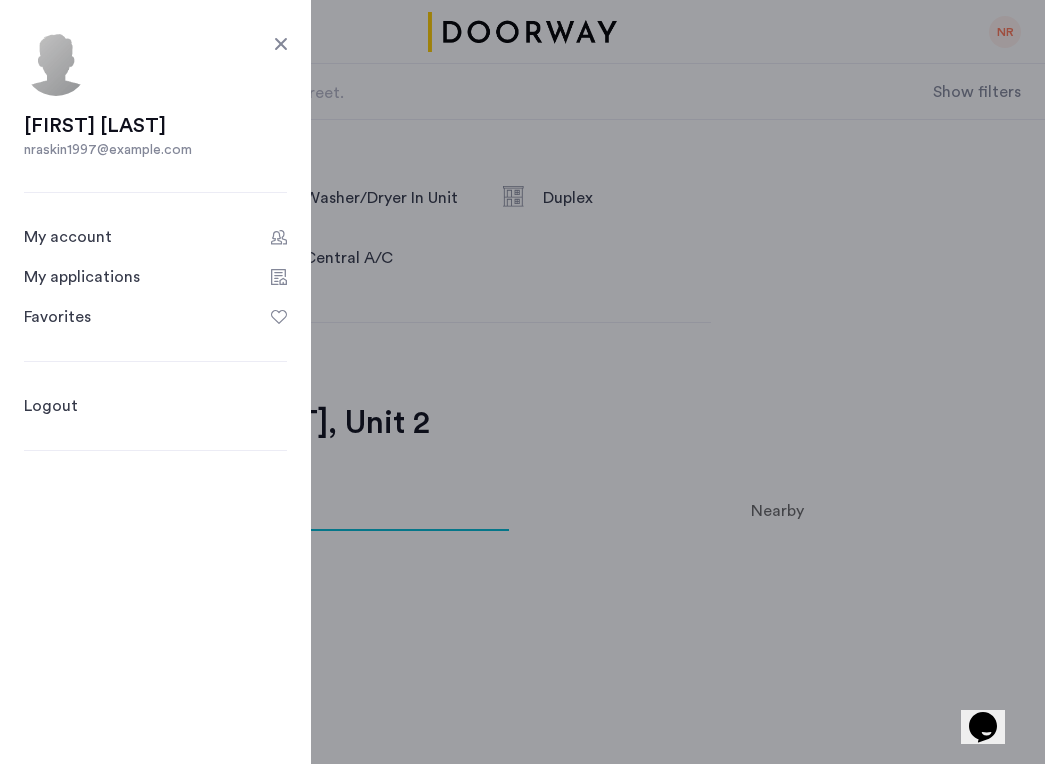 click on "My applications" 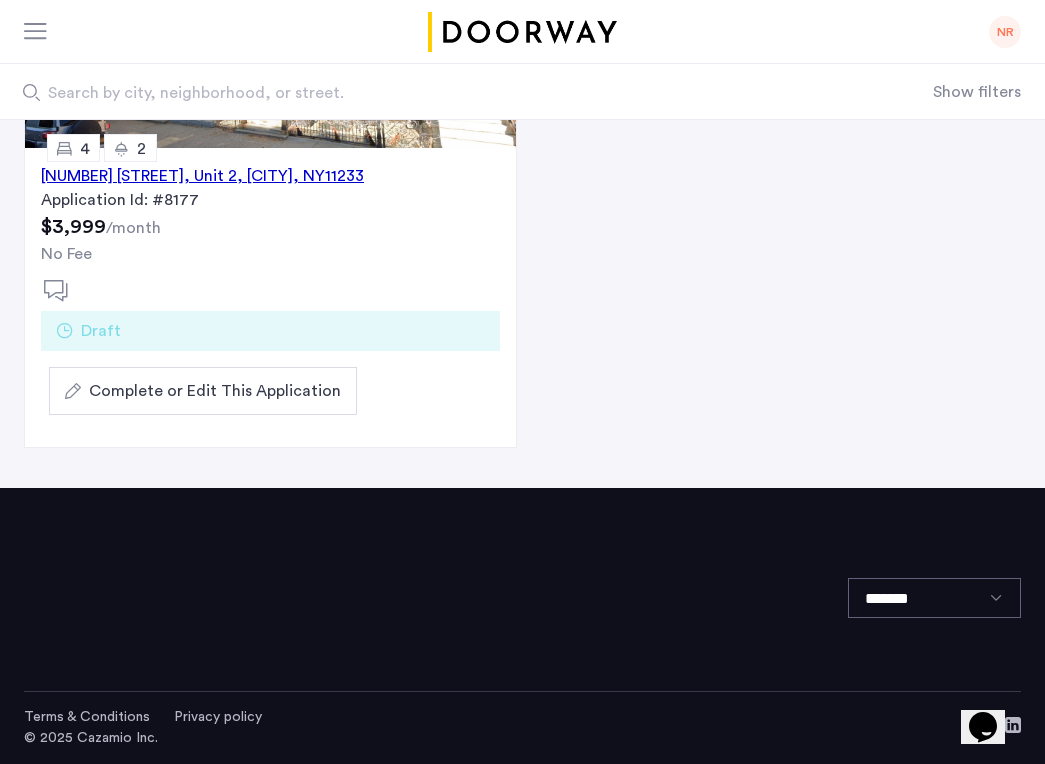 scroll, scrollTop: 376, scrollLeft: 0, axis: vertical 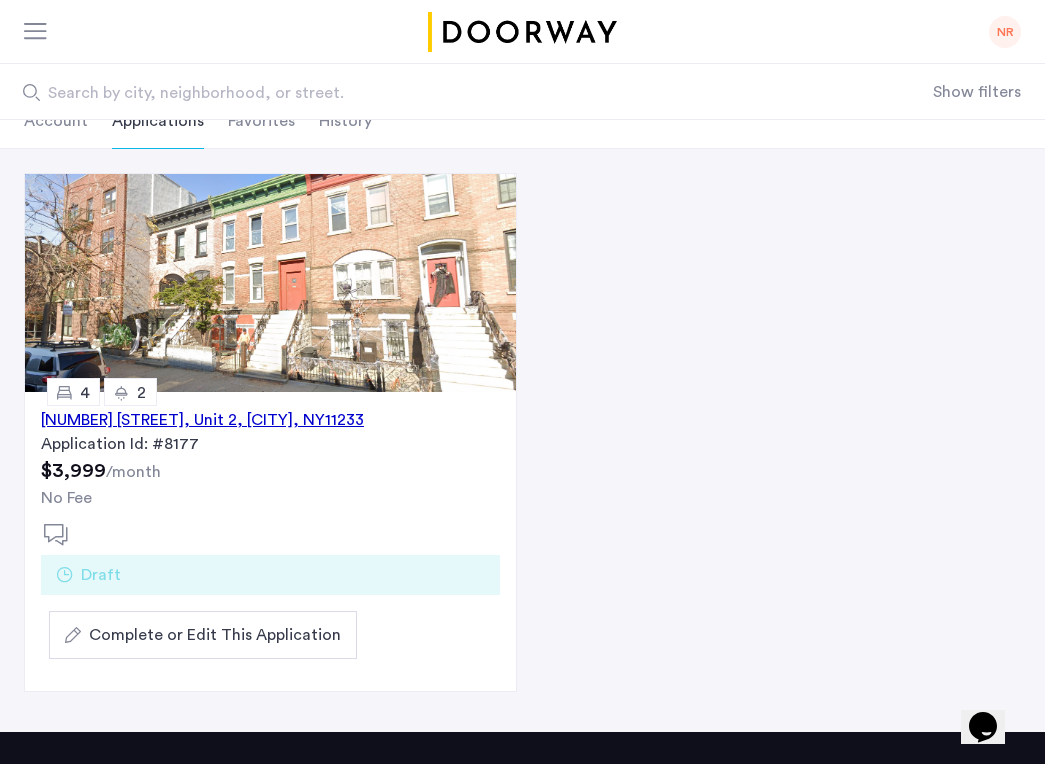 click on "Complete or Edit This Application" 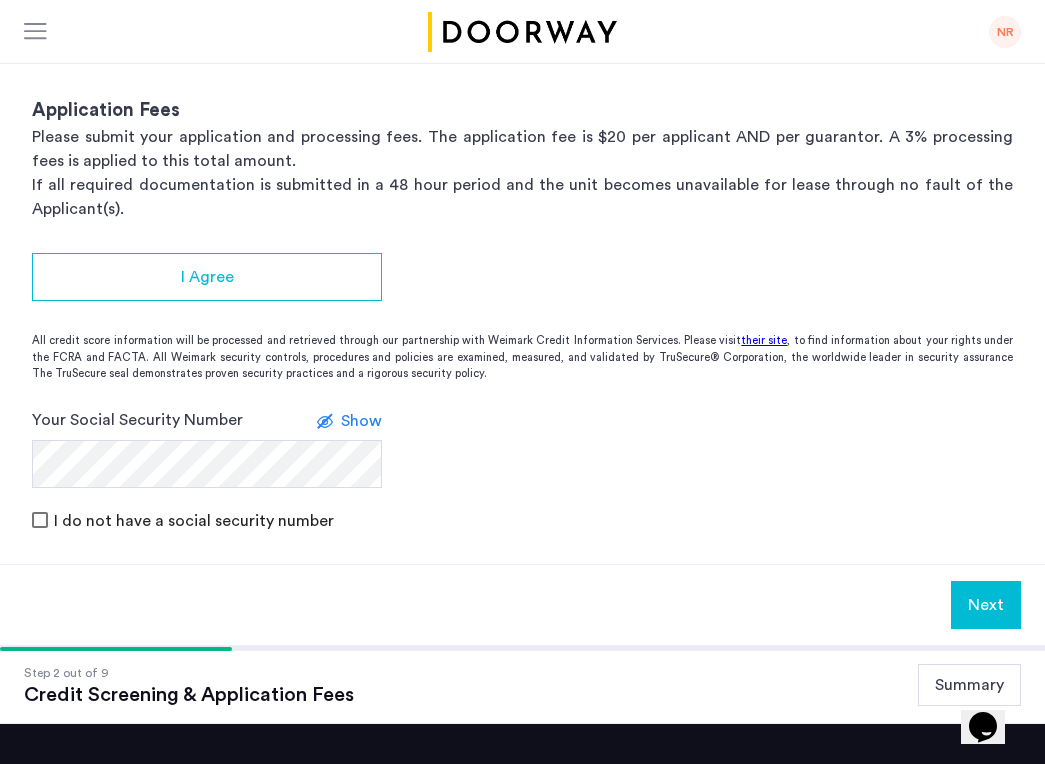 scroll, scrollTop: 395, scrollLeft: 0, axis: vertical 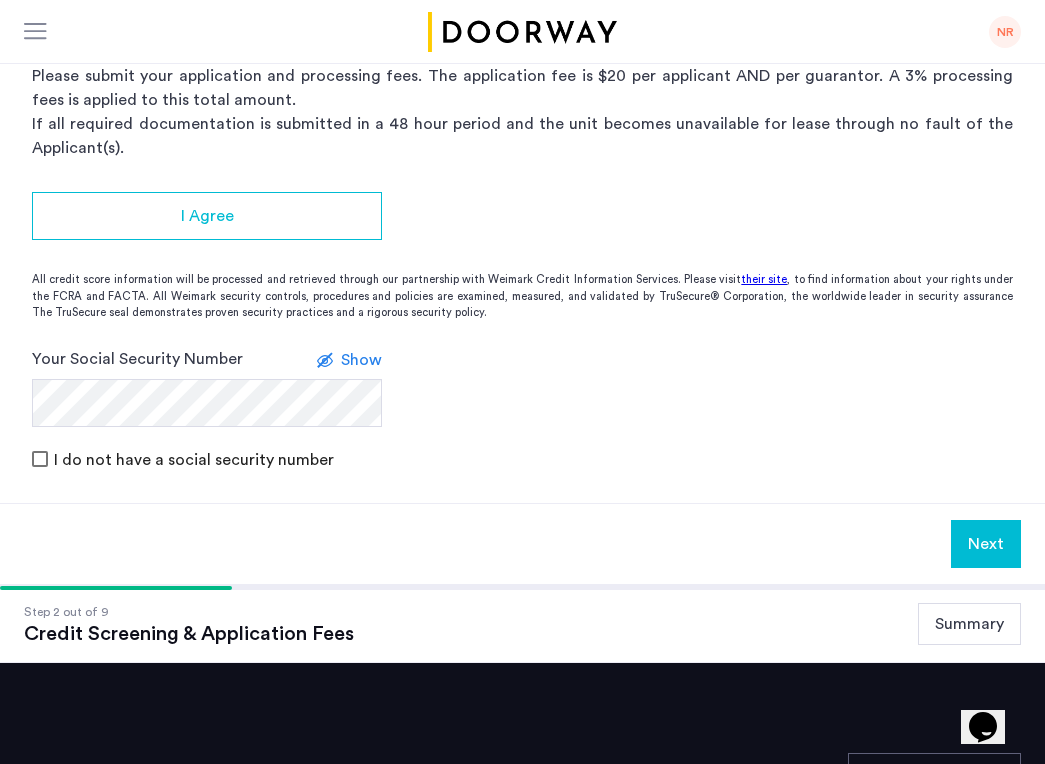 click on "Show" 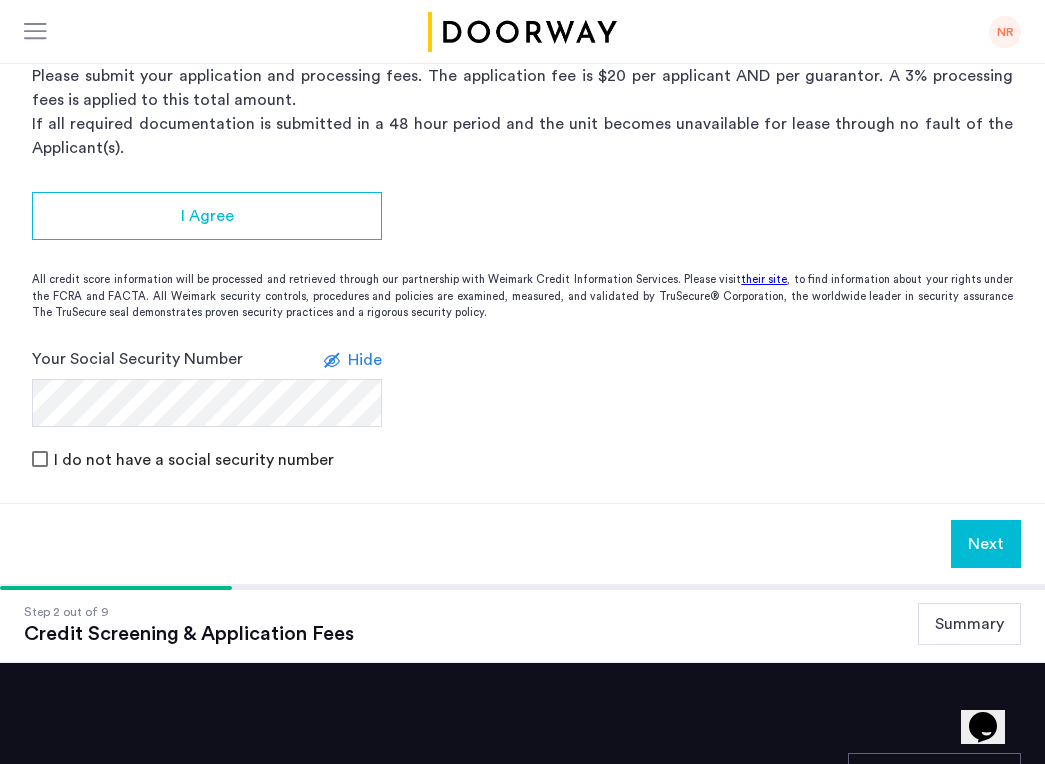 click on "Hide" 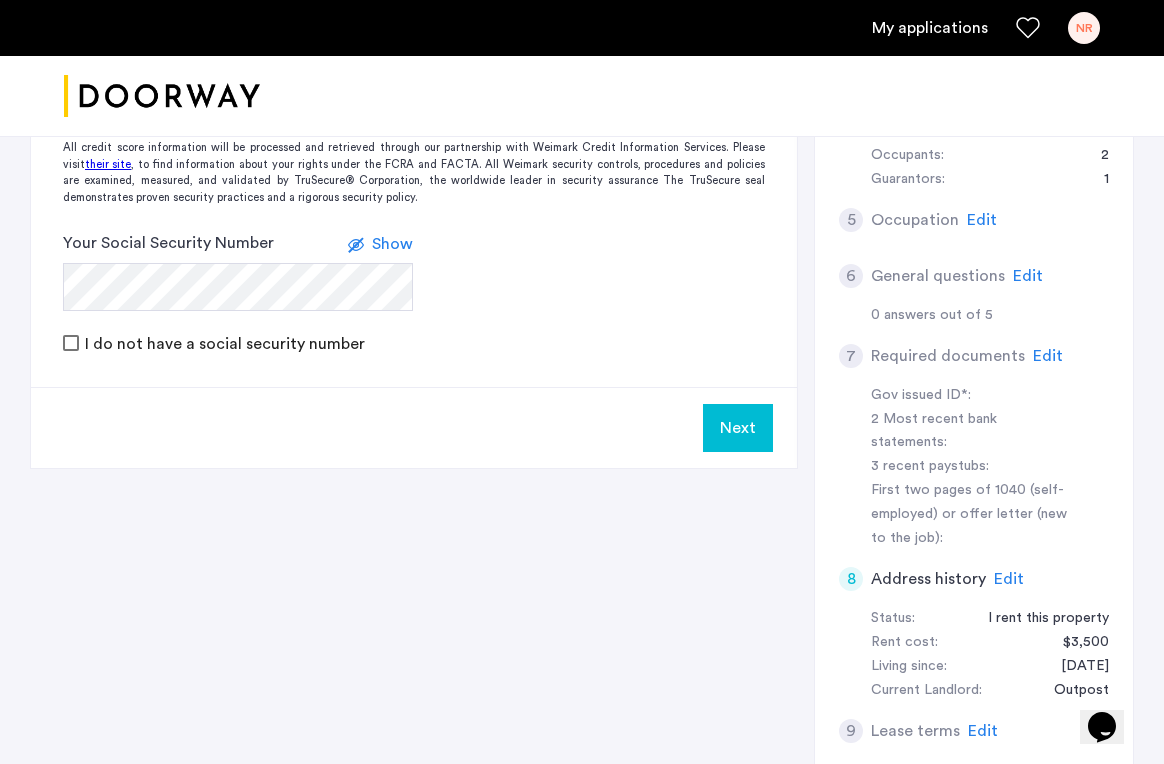 scroll, scrollTop: 600, scrollLeft: 0, axis: vertical 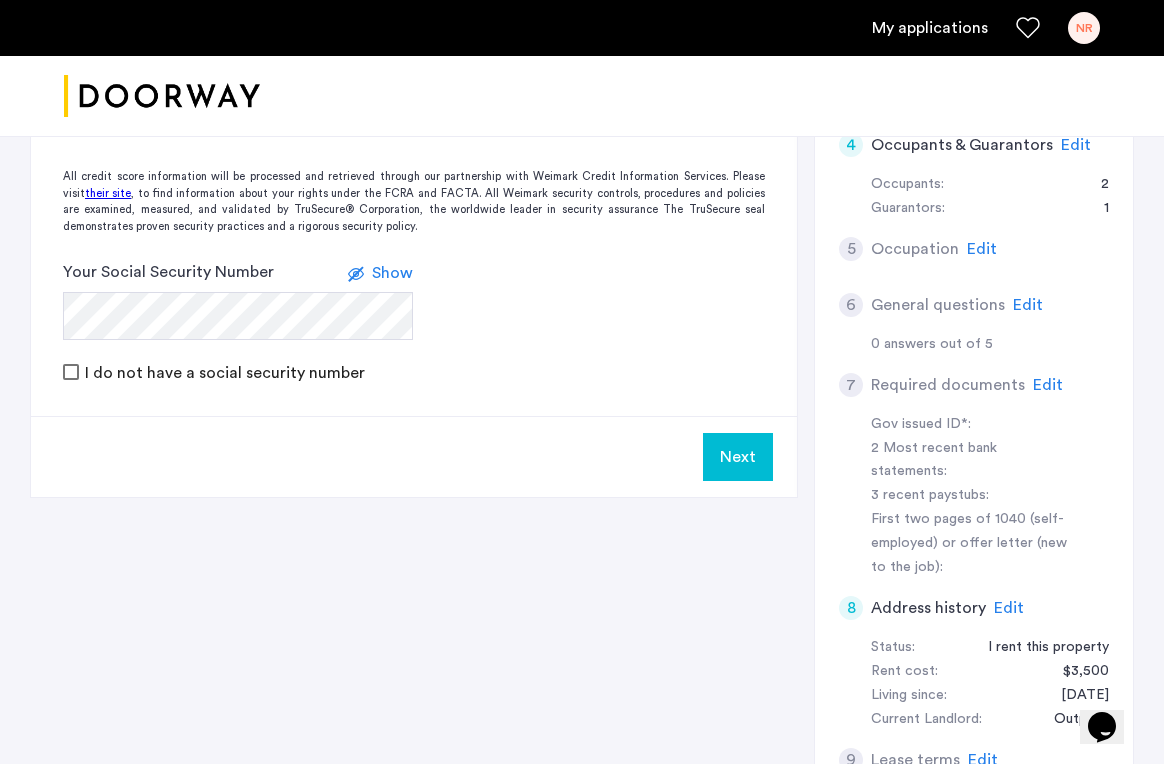 click on "Edit" 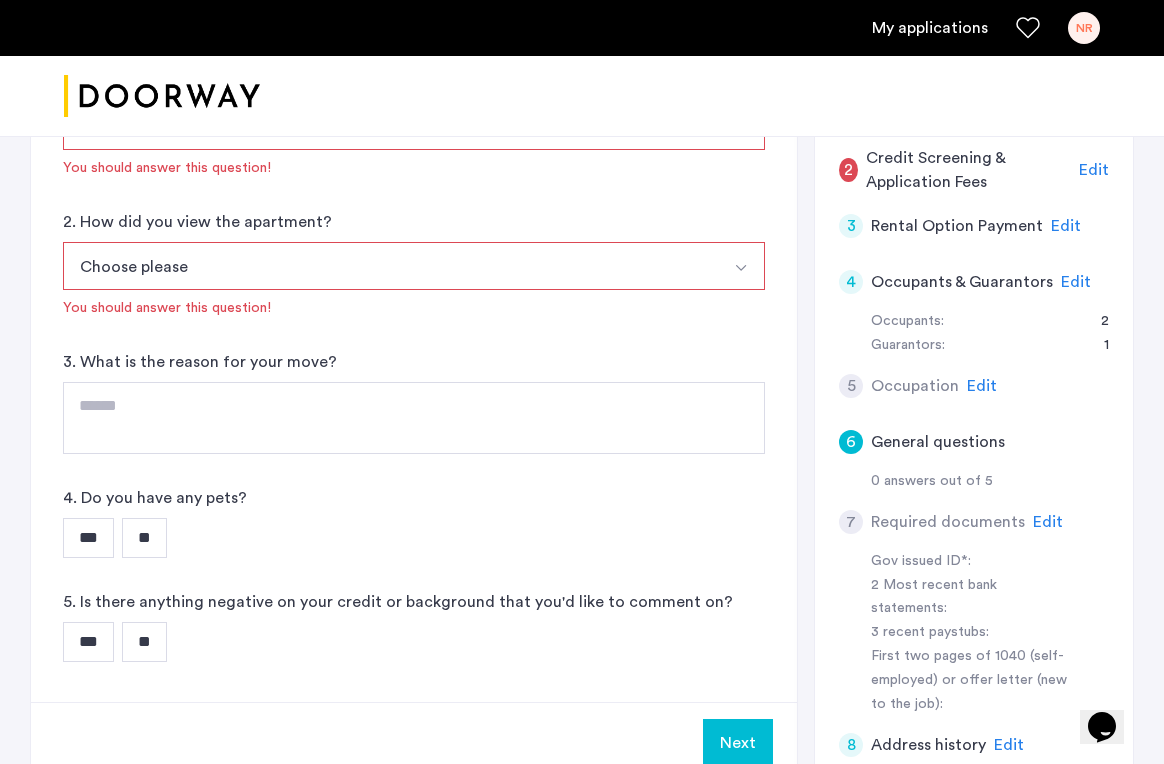 scroll, scrollTop: 436, scrollLeft: 0, axis: vertical 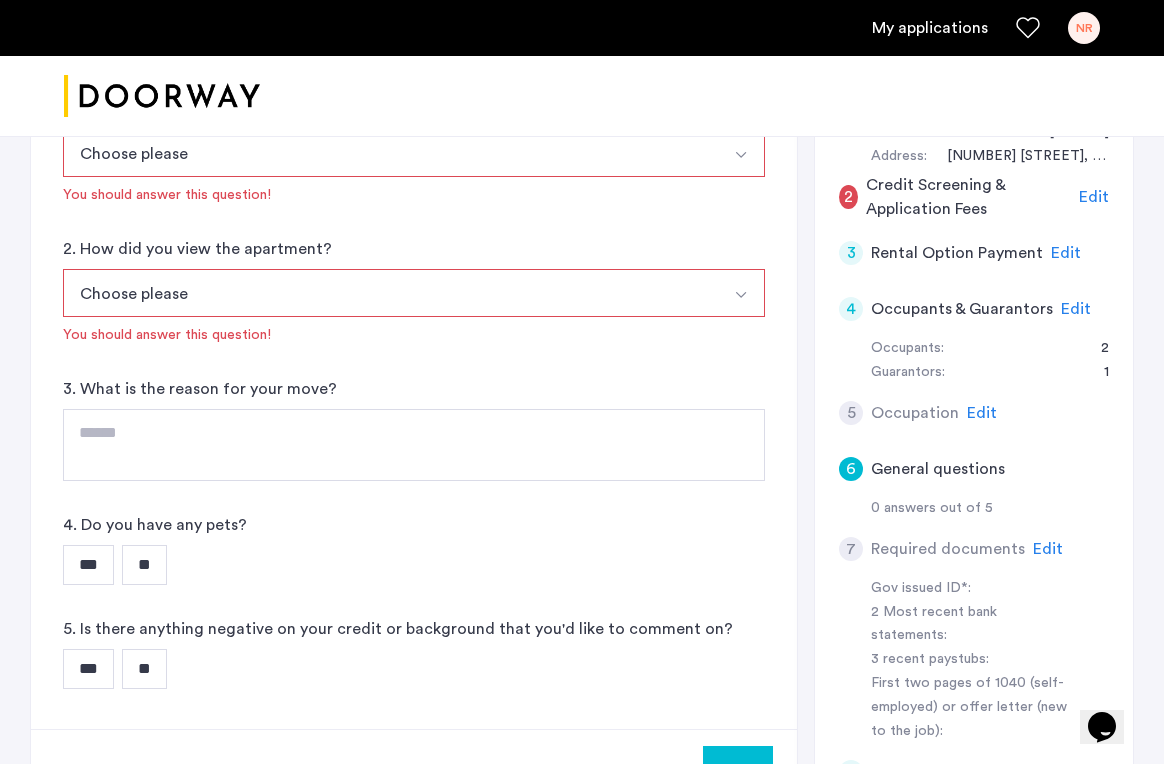 click on "Choose please" at bounding box center [390, 293] 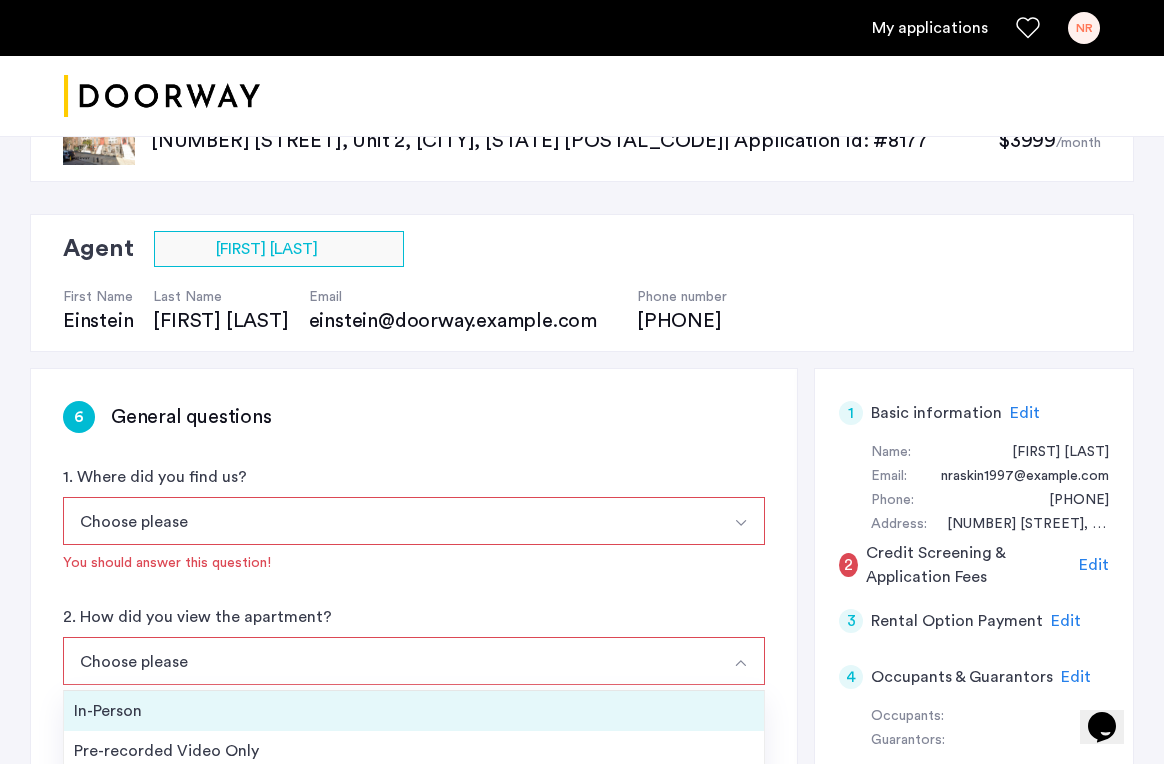 scroll, scrollTop: 66, scrollLeft: 0, axis: vertical 